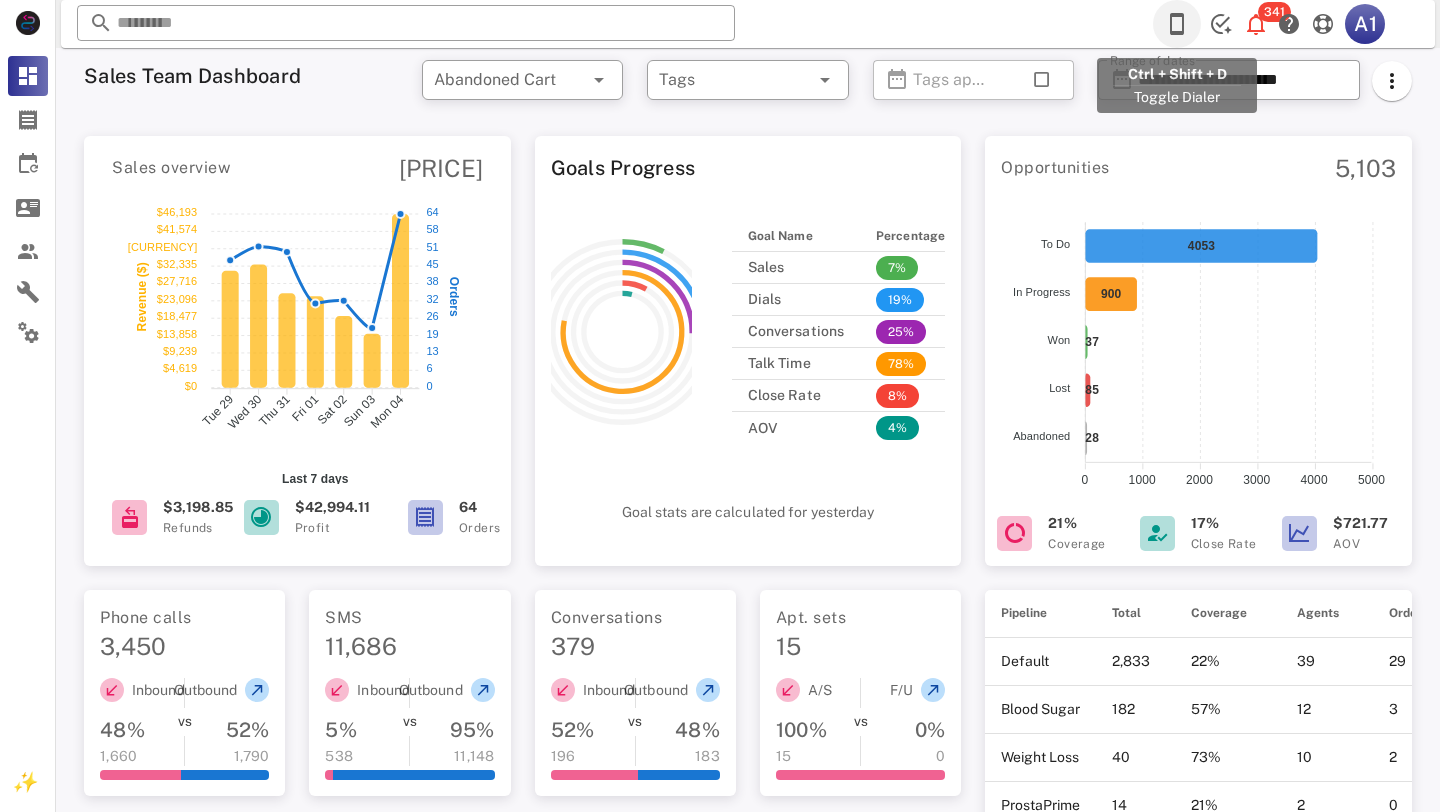 scroll, scrollTop: 0, scrollLeft: 0, axis: both 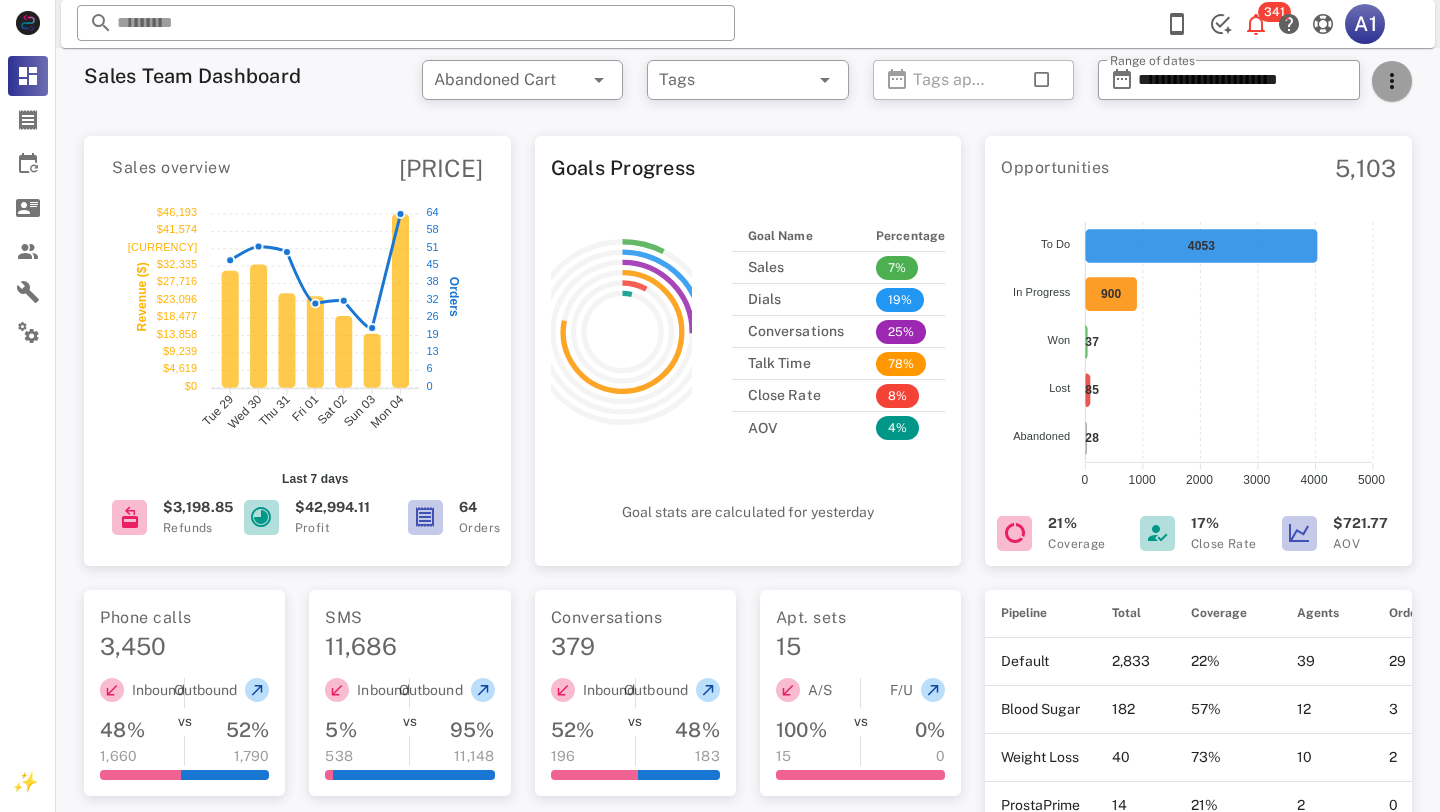 click at bounding box center [1392, 81] 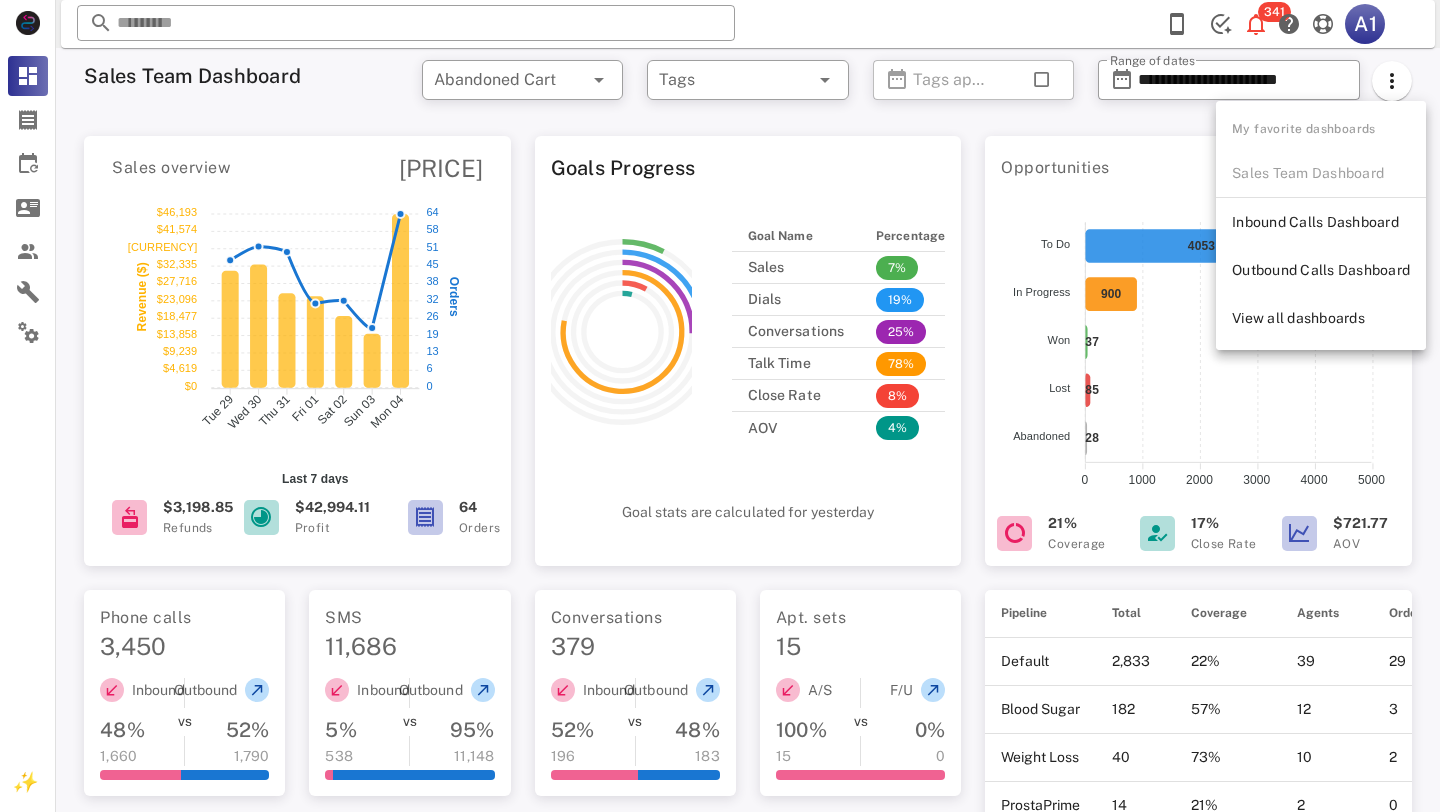 click on "Opportunities" at bounding box center (1055, 168) 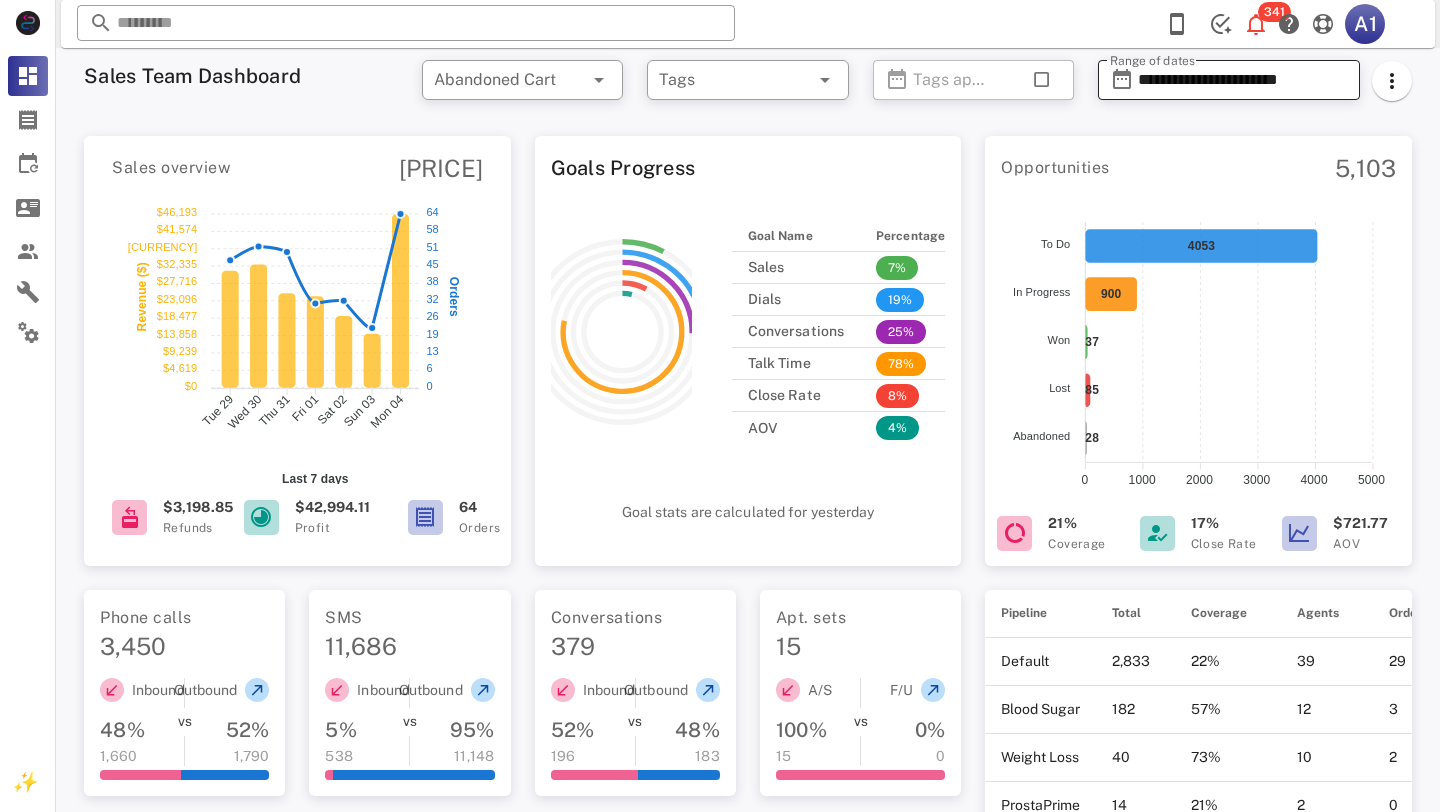 click on "**********" at bounding box center (1243, 80) 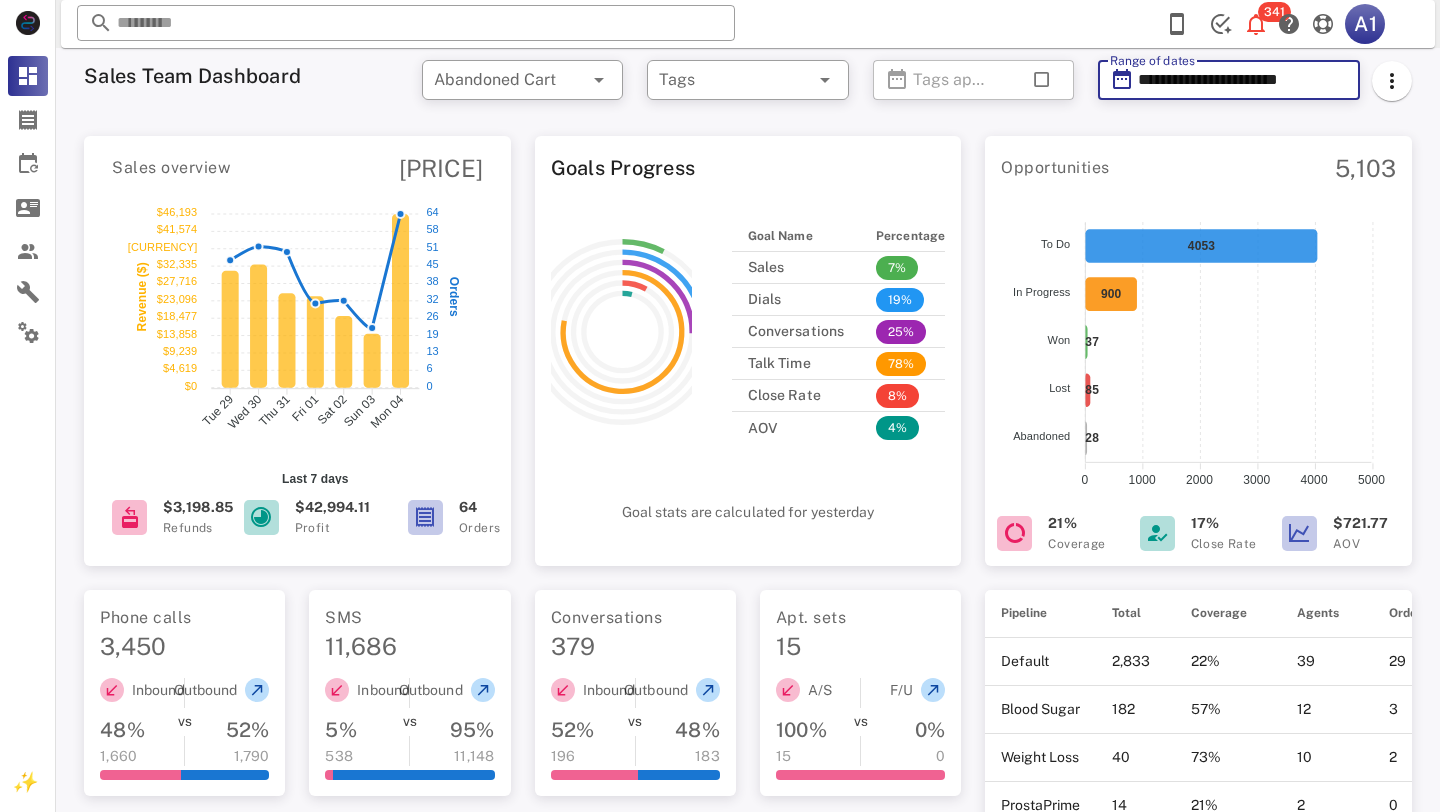 click on "**********" at bounding box center [1243, 80] 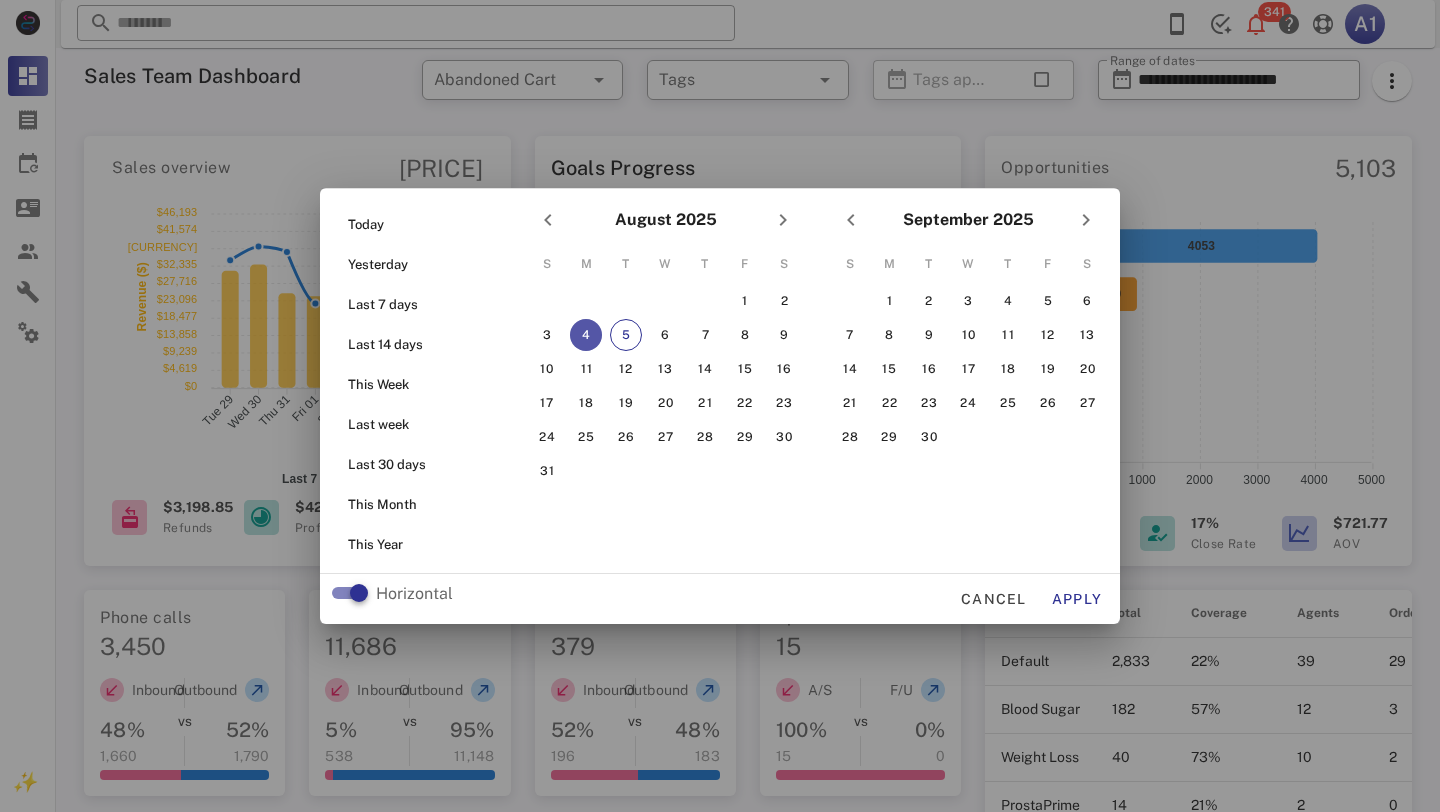 click on "August 2025" at bounding box center [665, 220] 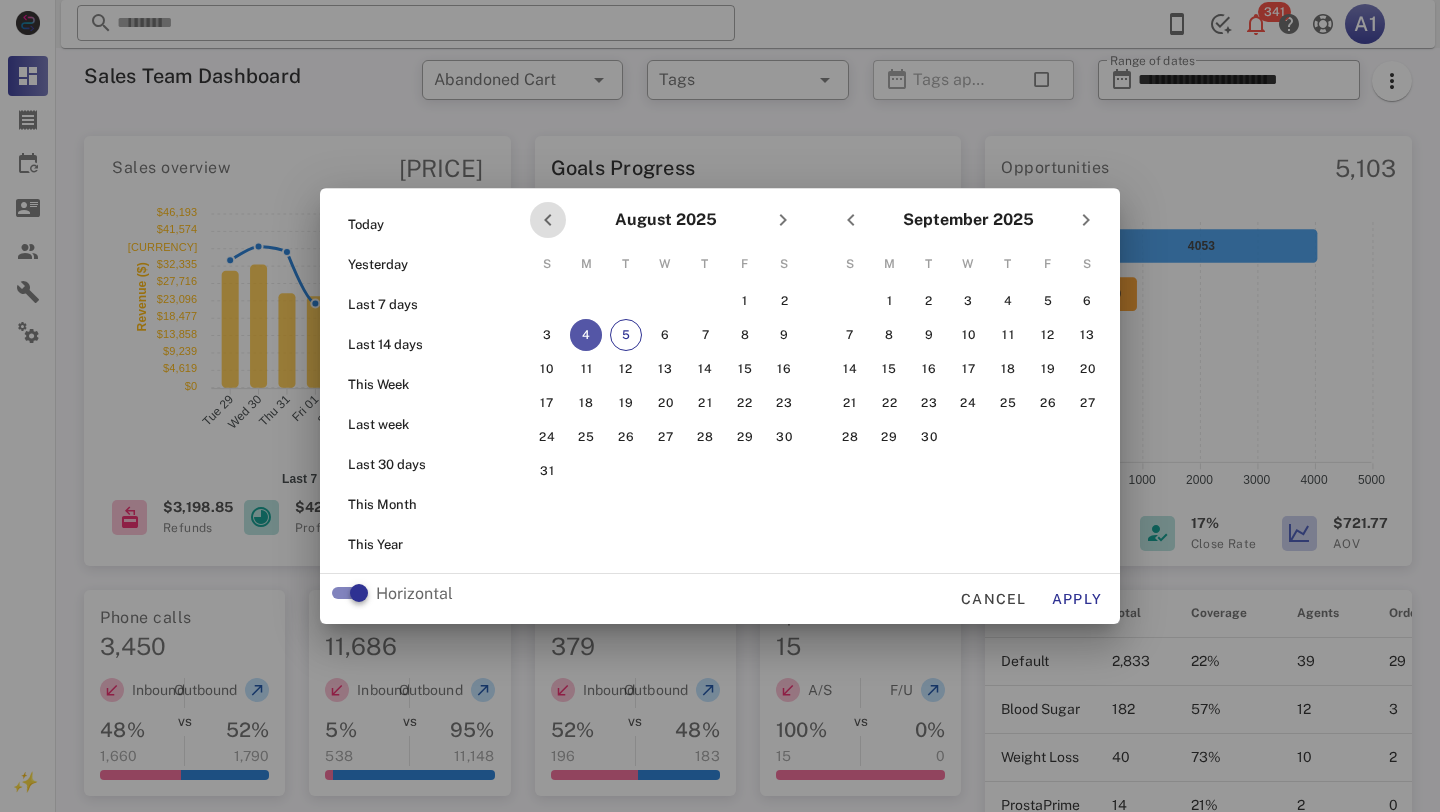 click at bounding box center [548, 220] 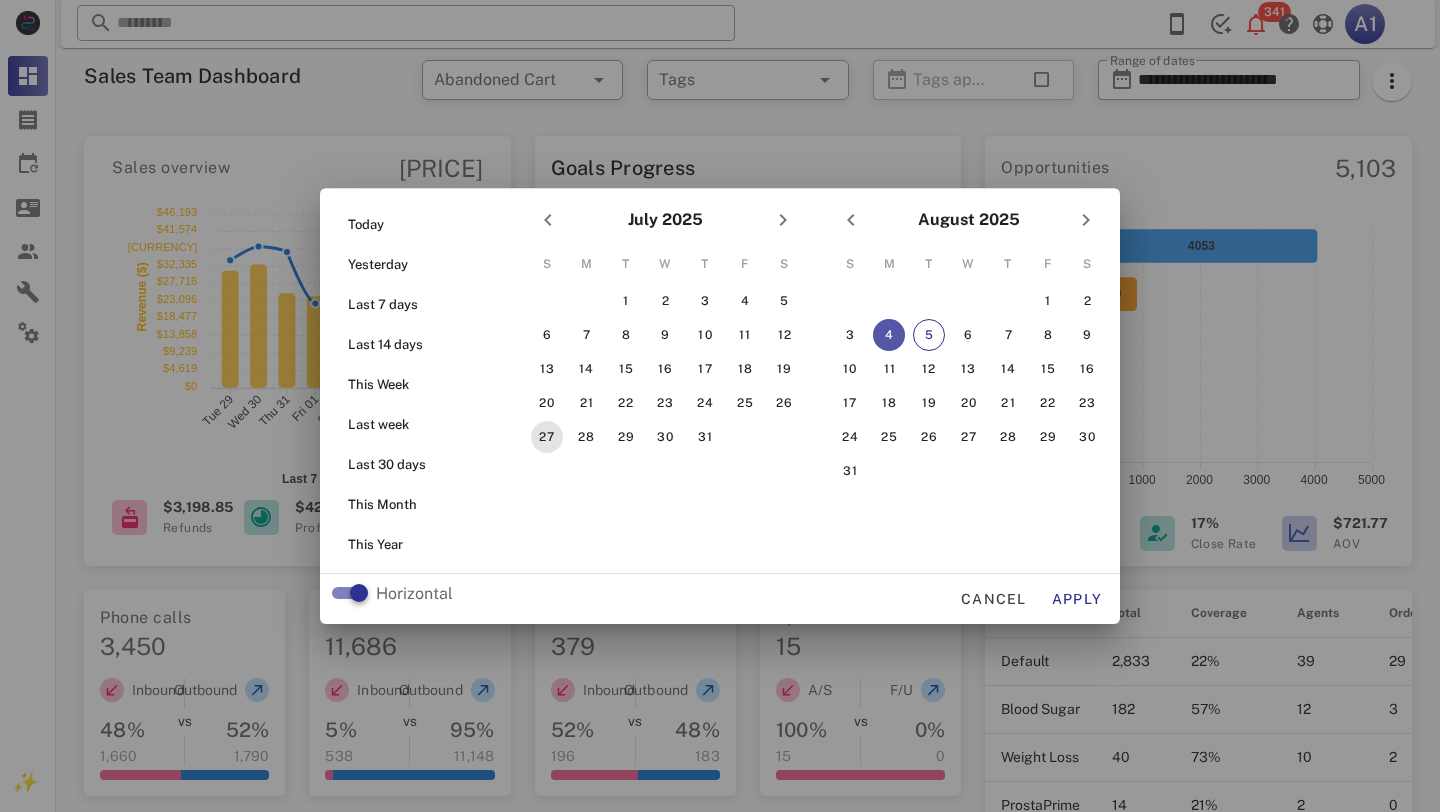 click on "27" at bounding box center [547, 437] 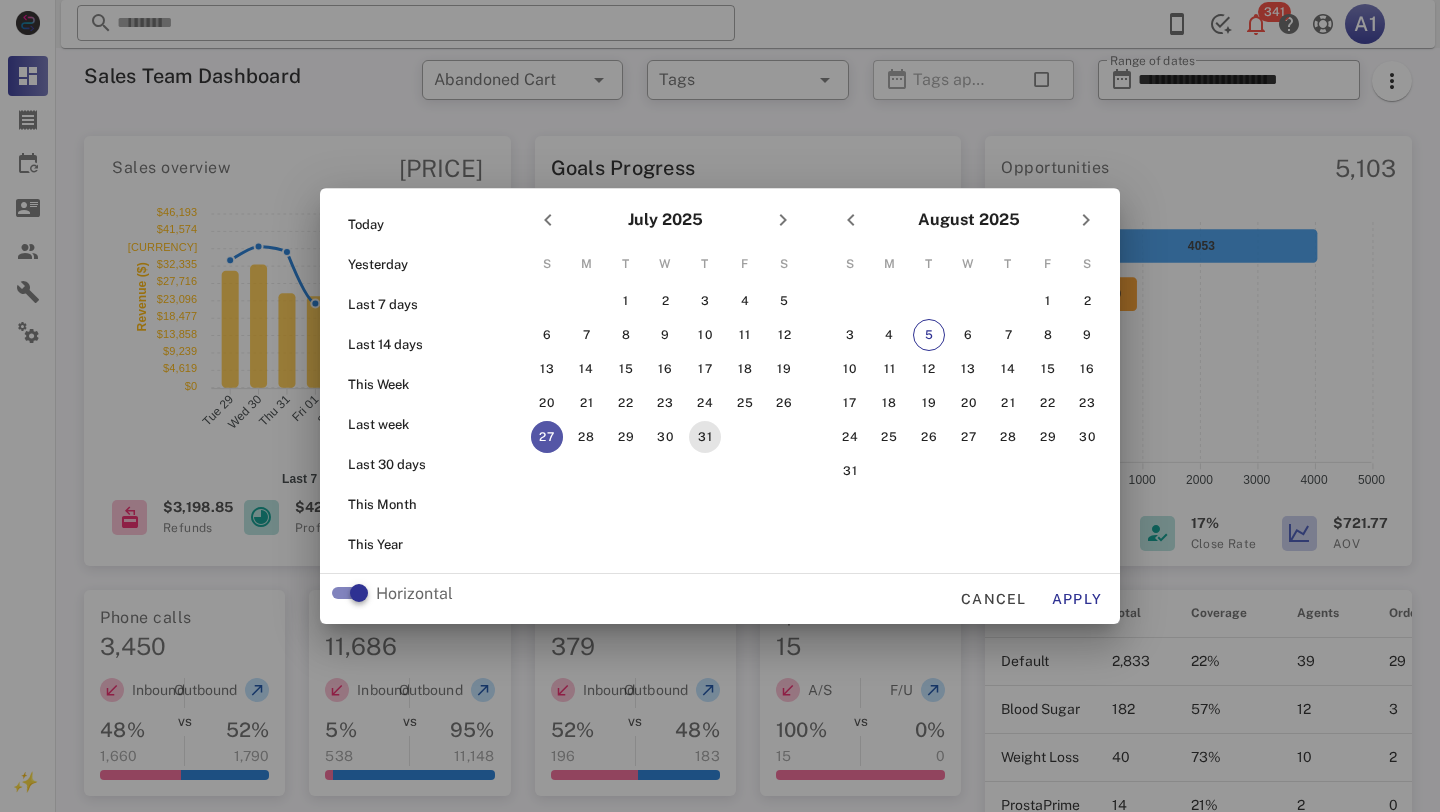 click on "31" at bounding box center [705, 437] 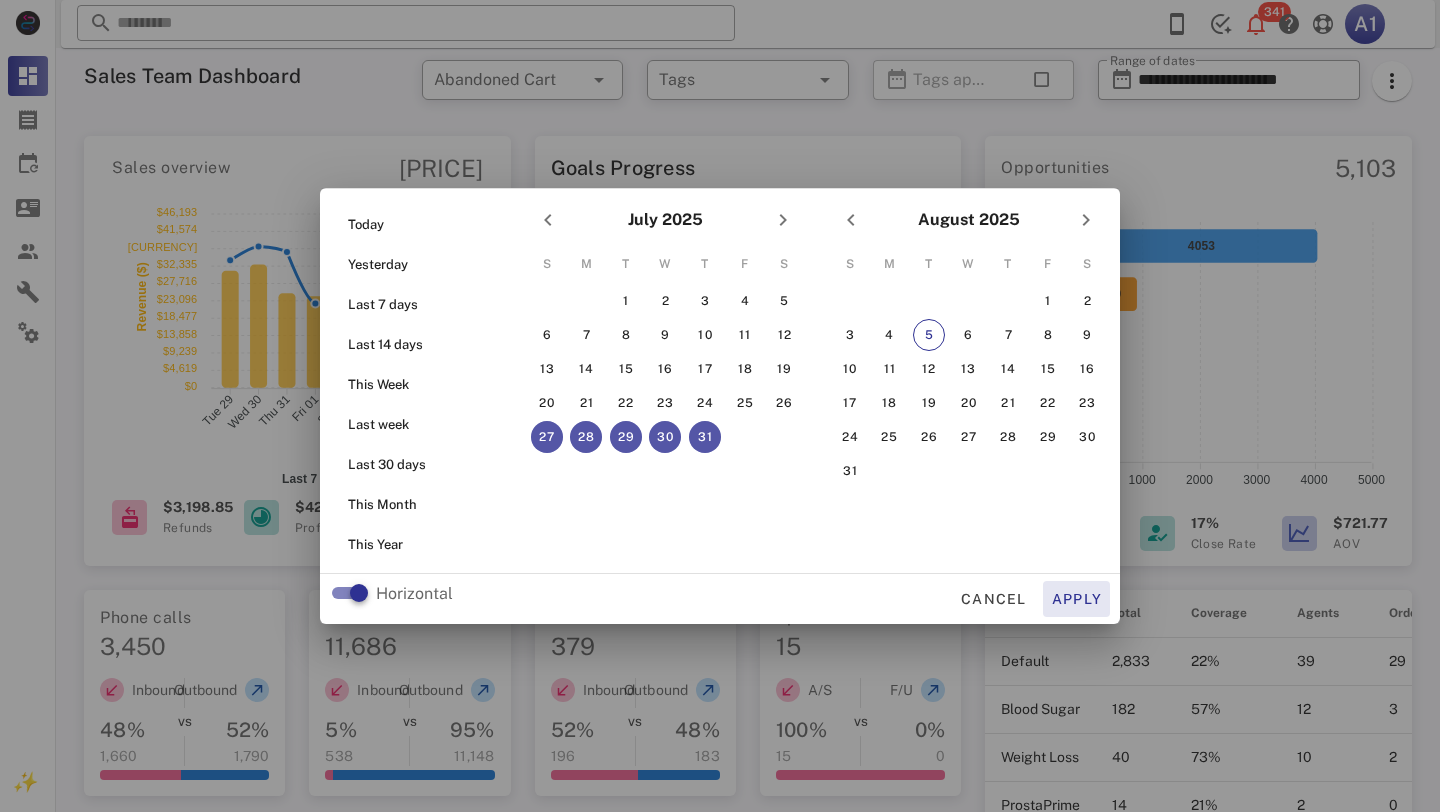 click on "Apply" at bounding box center (1077, 599) 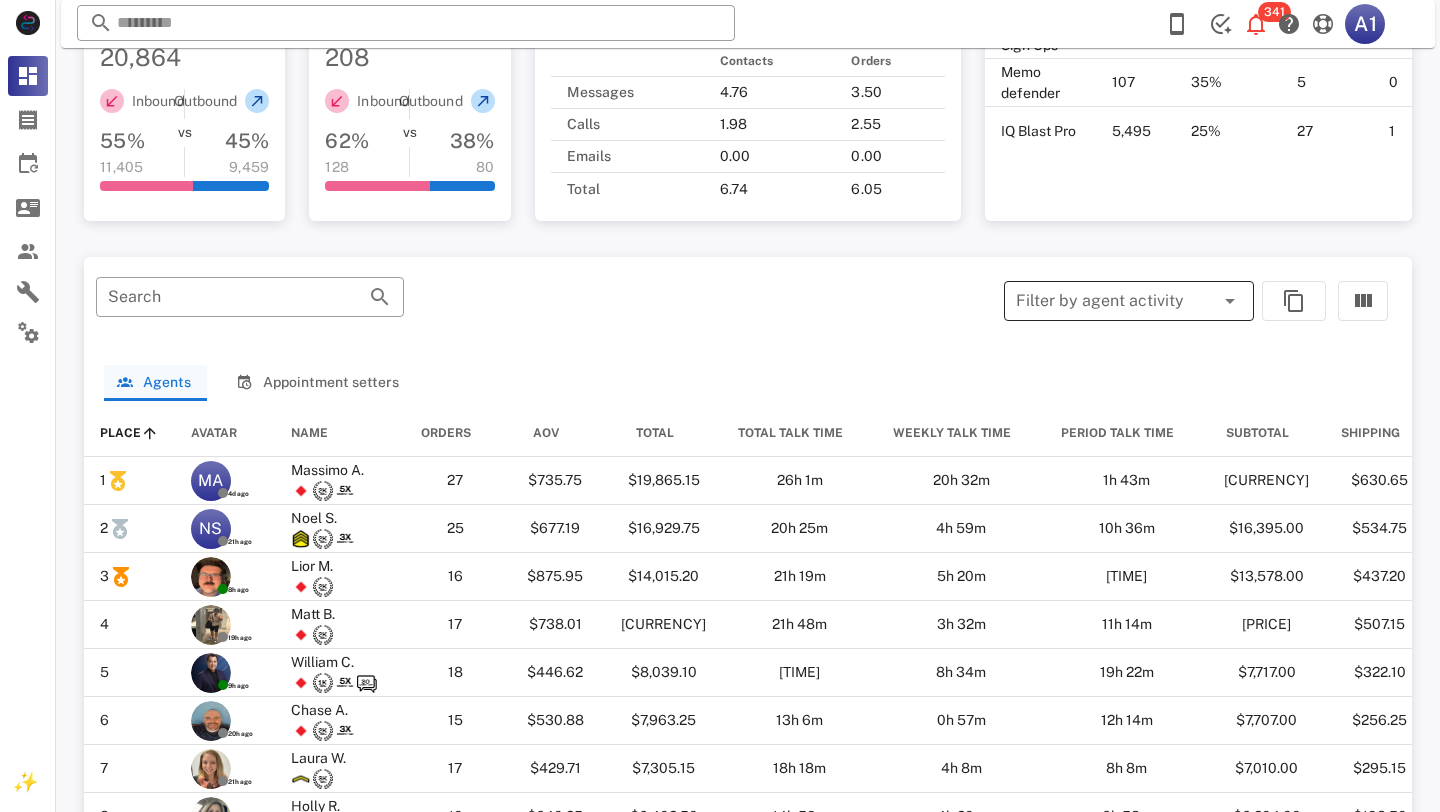 scroll, scrollTop: 966, scrollLeft: 0, axis: vertical 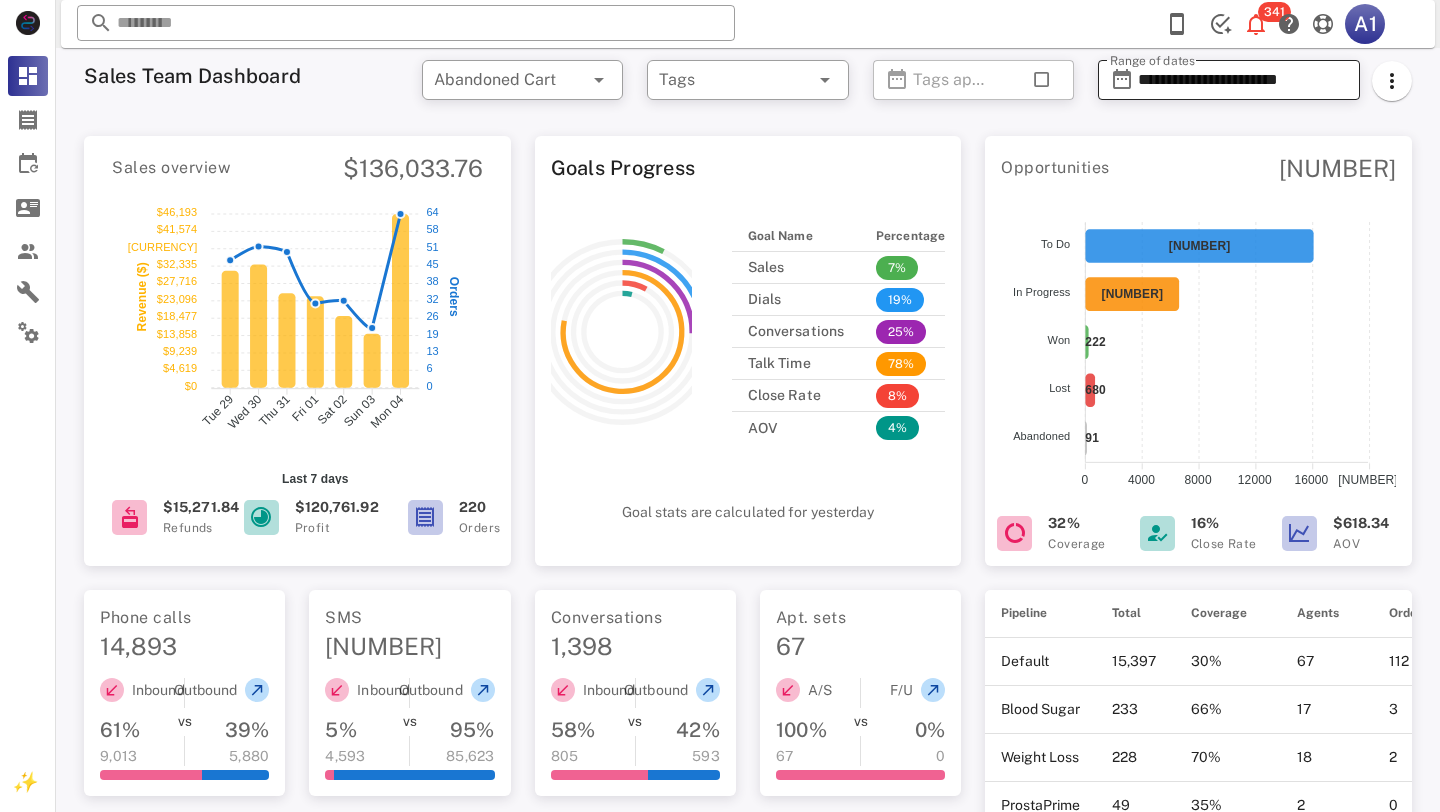 click on "**********" at bounding box center (1243, 80) 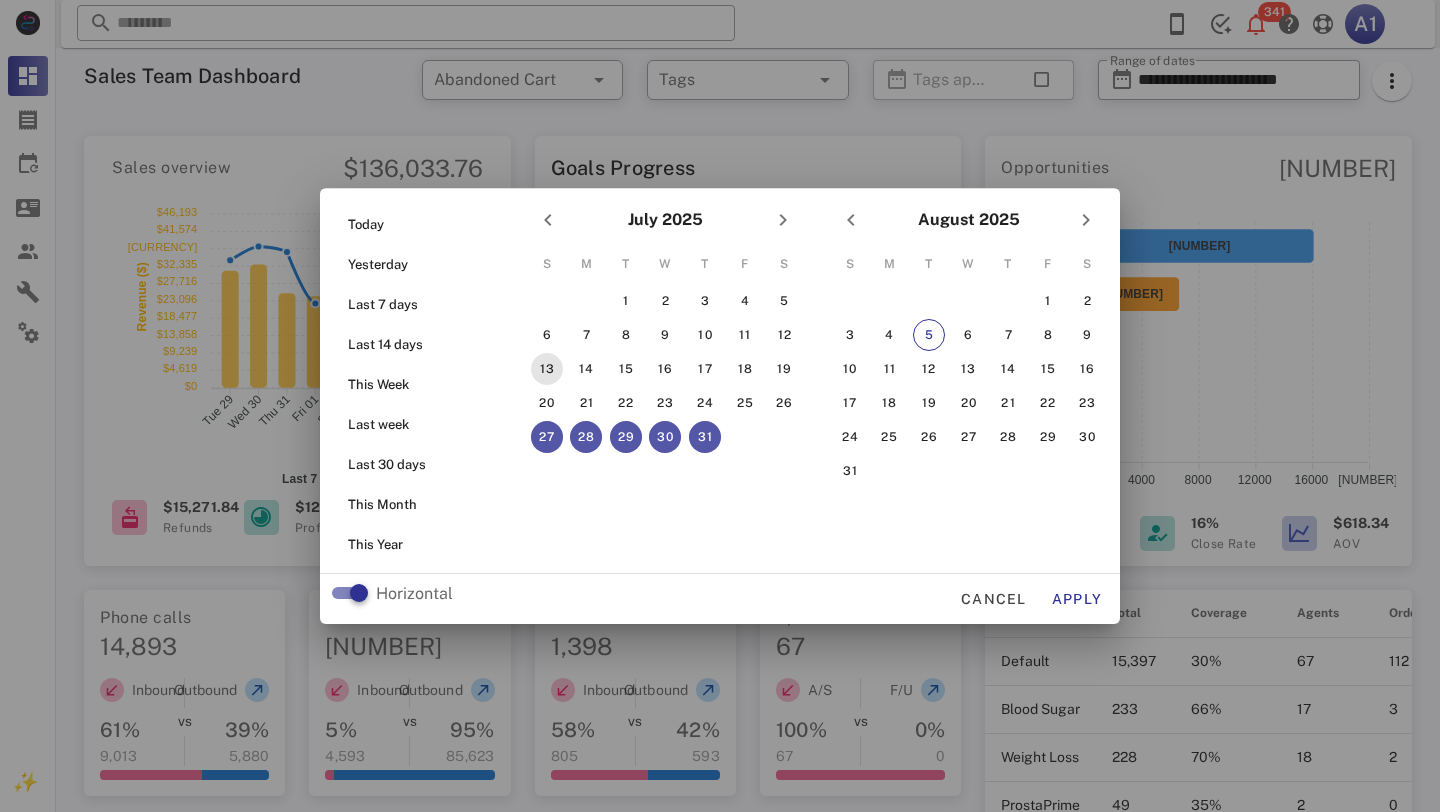 click on "13" at bounding box center (547, 369) 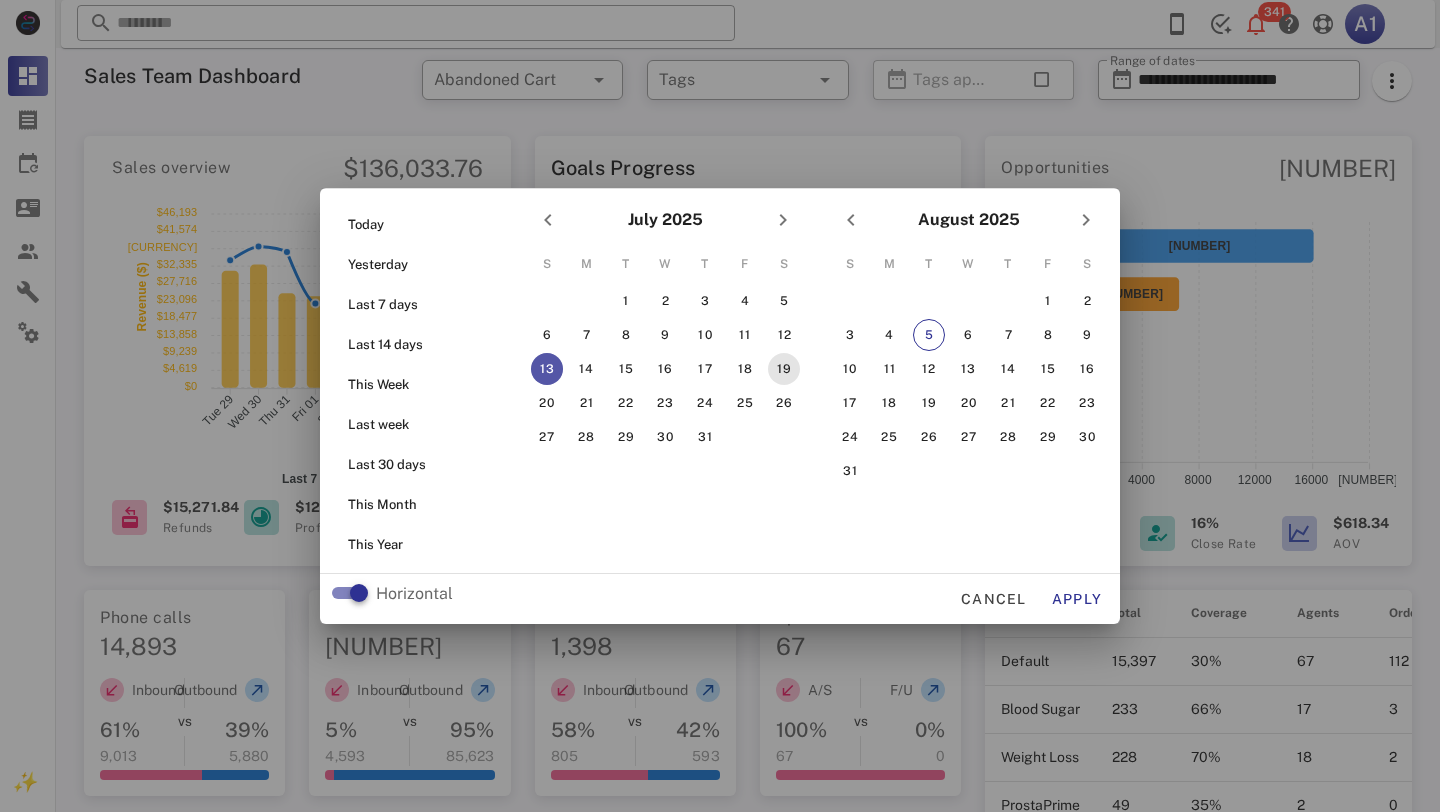 click on "19" at bounding box center [784, 369] 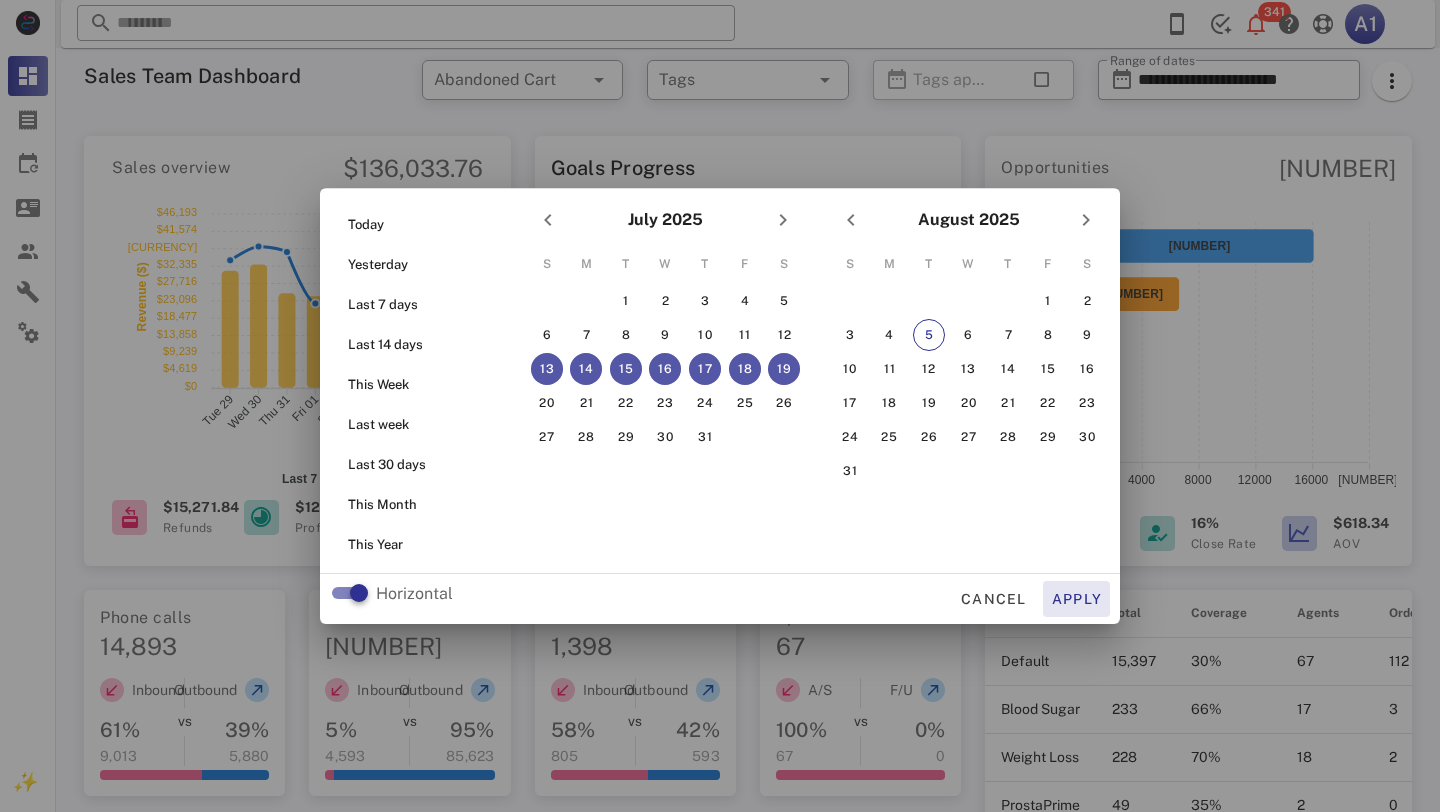 click on "Apply" at bounding box center (1077, 599) 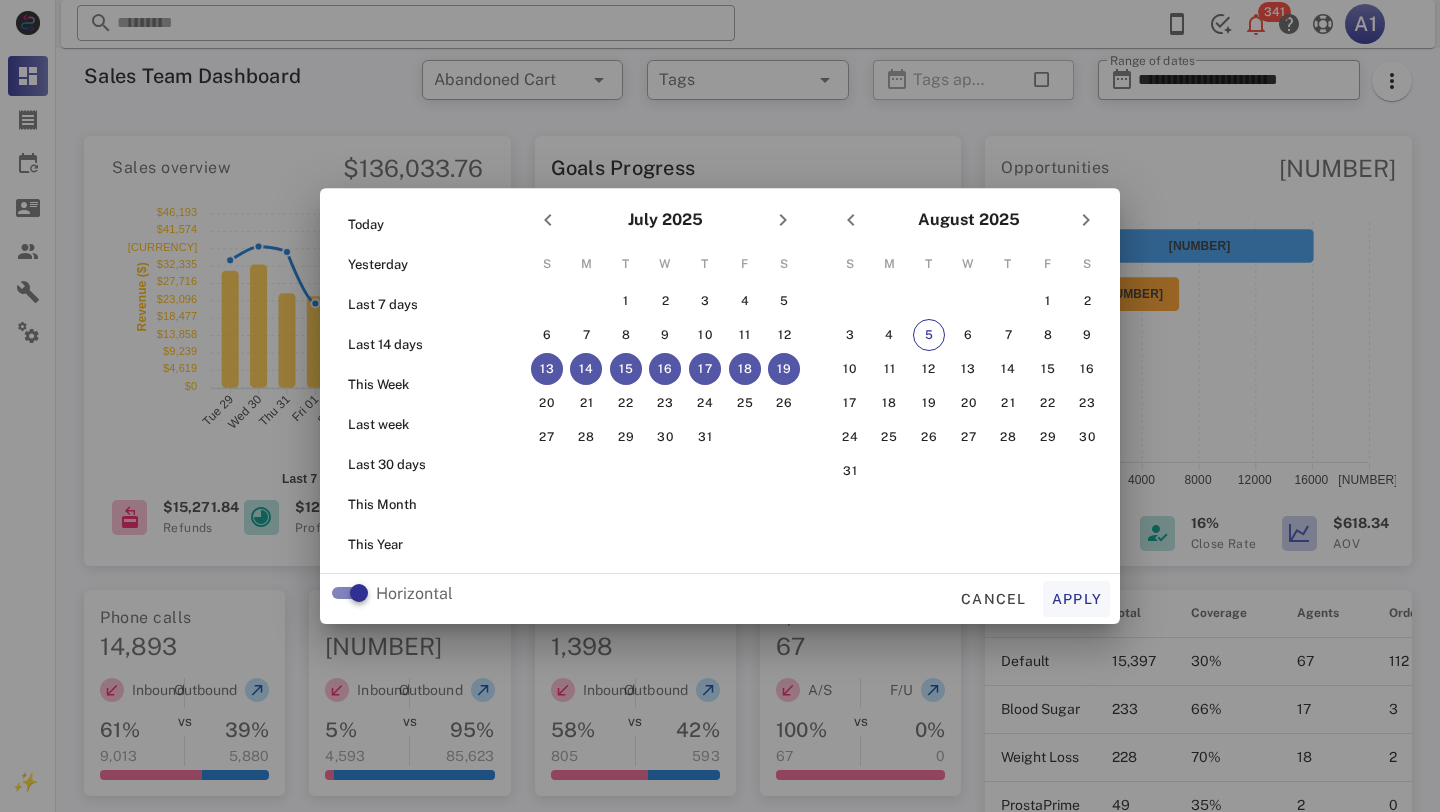 type on "**********" 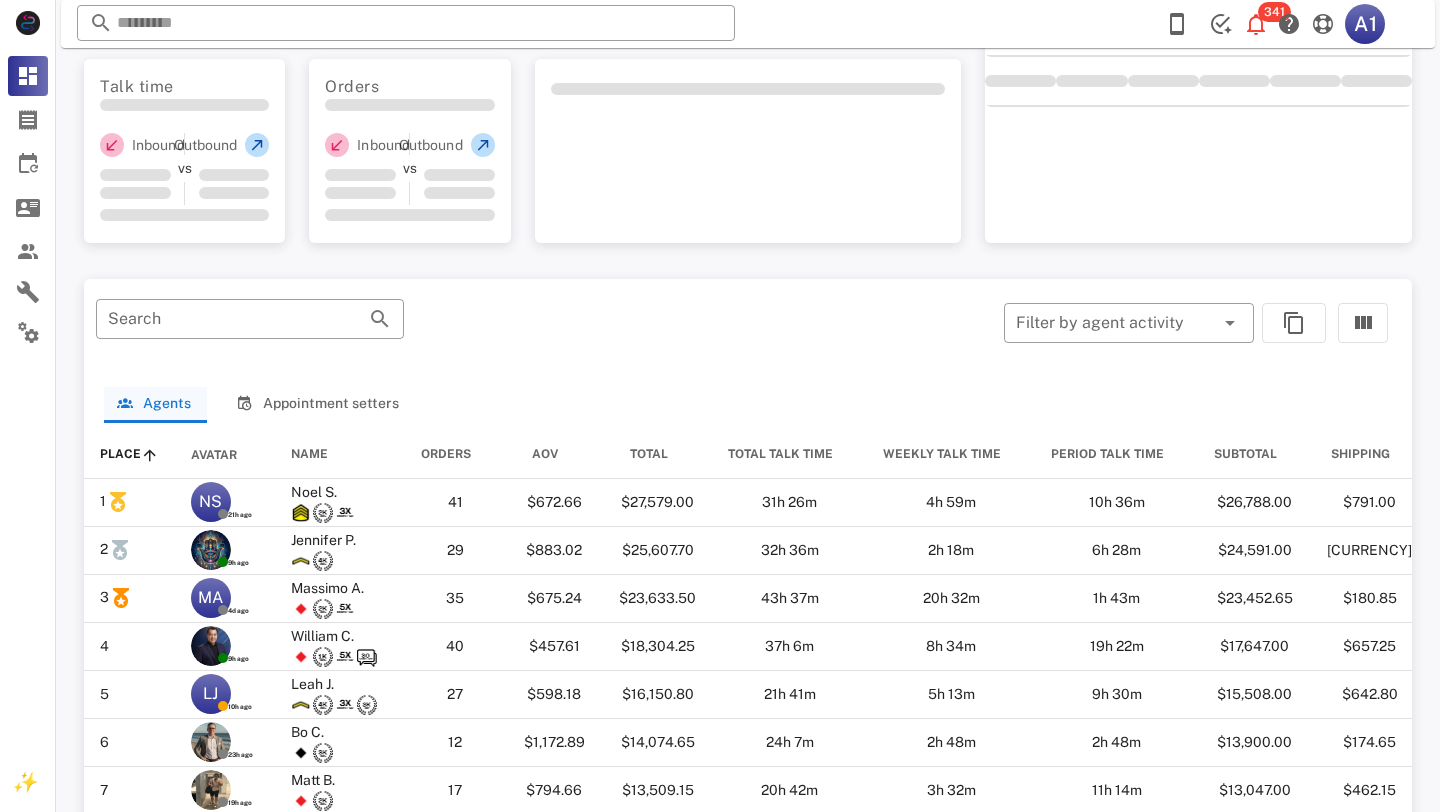 scroll, scrollTop: 697, scrollLeft: 0, axis: vertical 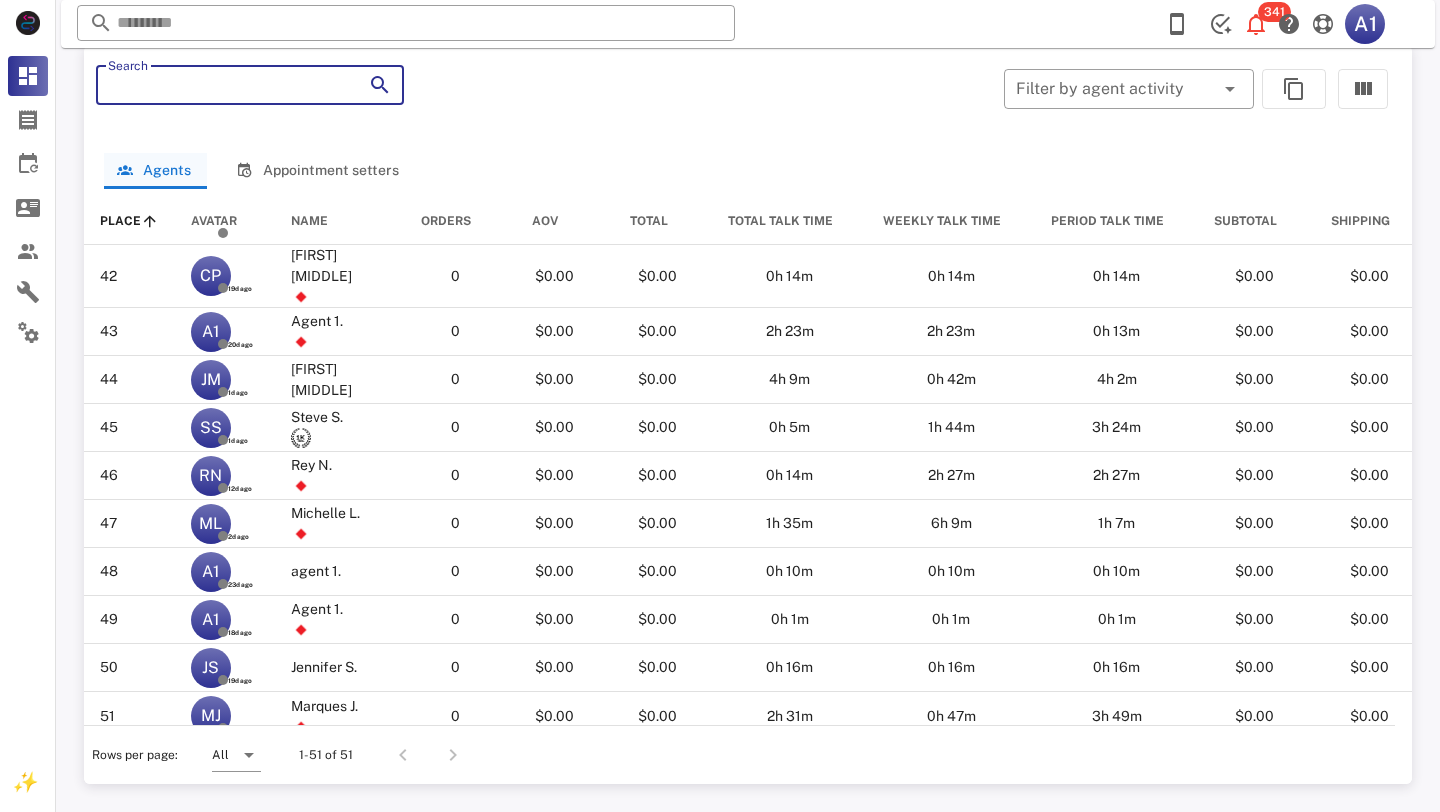 click on "Search" at bounding box center [222, 85] 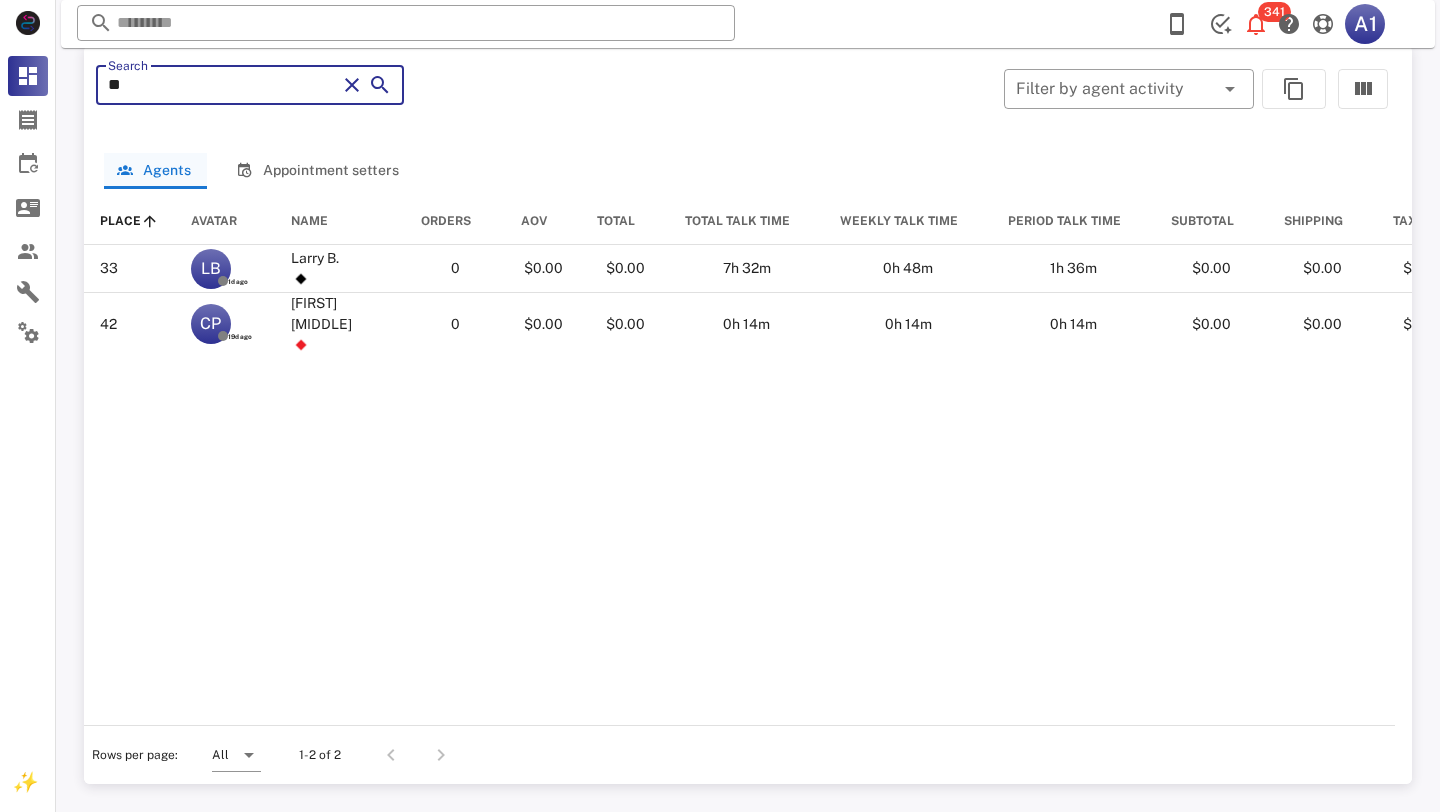 scroll, scrollTop: 0, scrollLeft: 0, axis: both 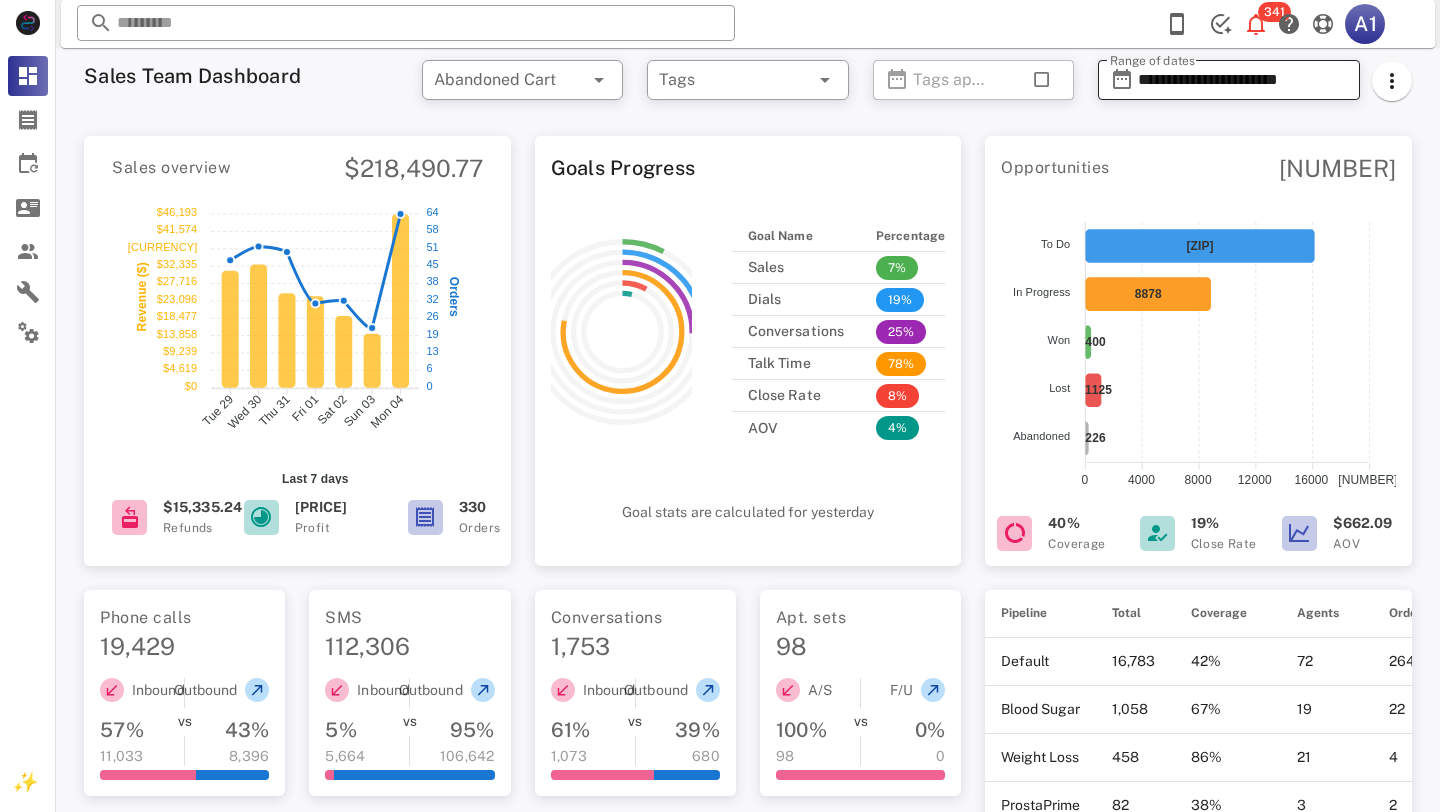 type on "***" 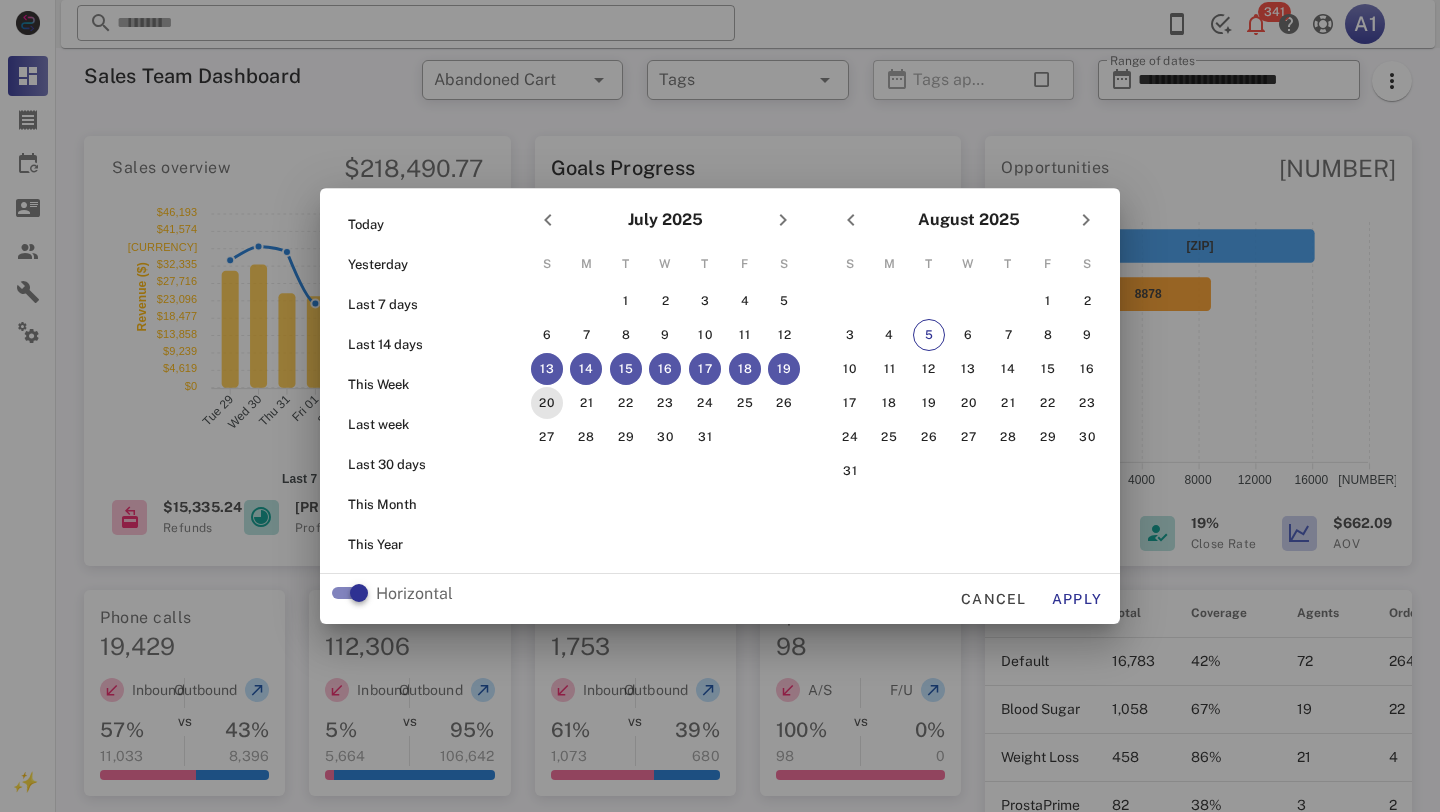 click on "20" at bounding box center (547, 403) 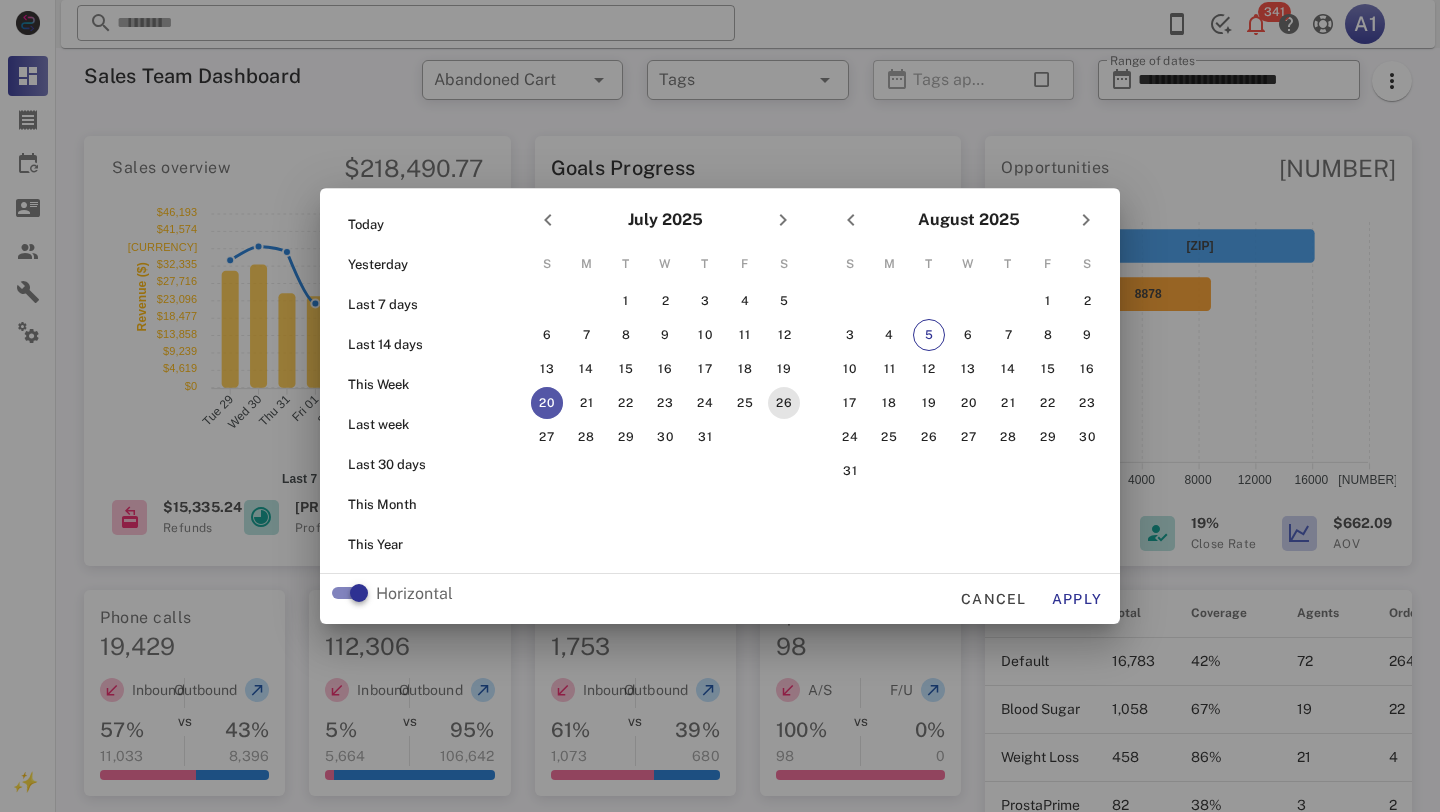 click on "26" at bounding box center (784, 403) 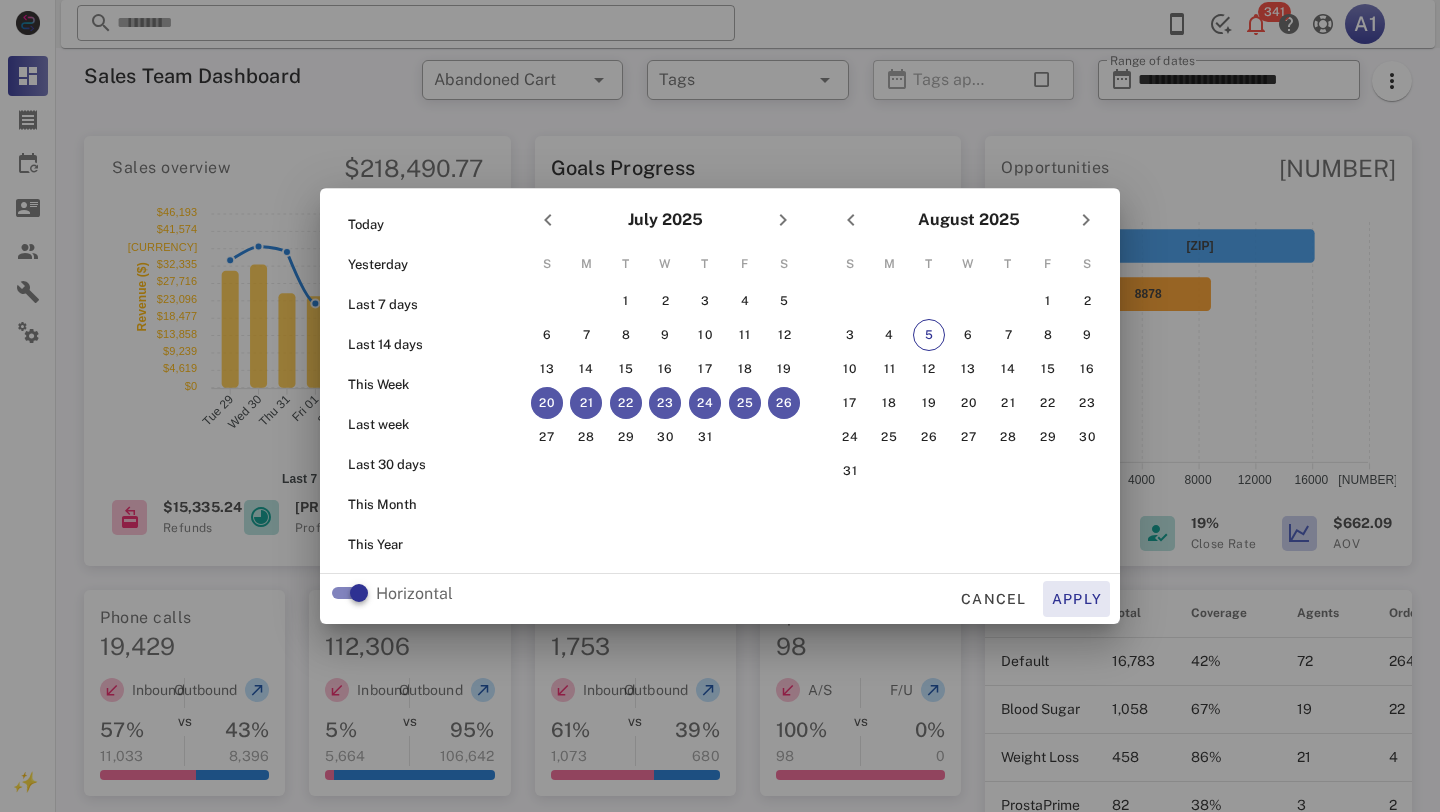 click on "Apply" at bounding box center [1077, 599] 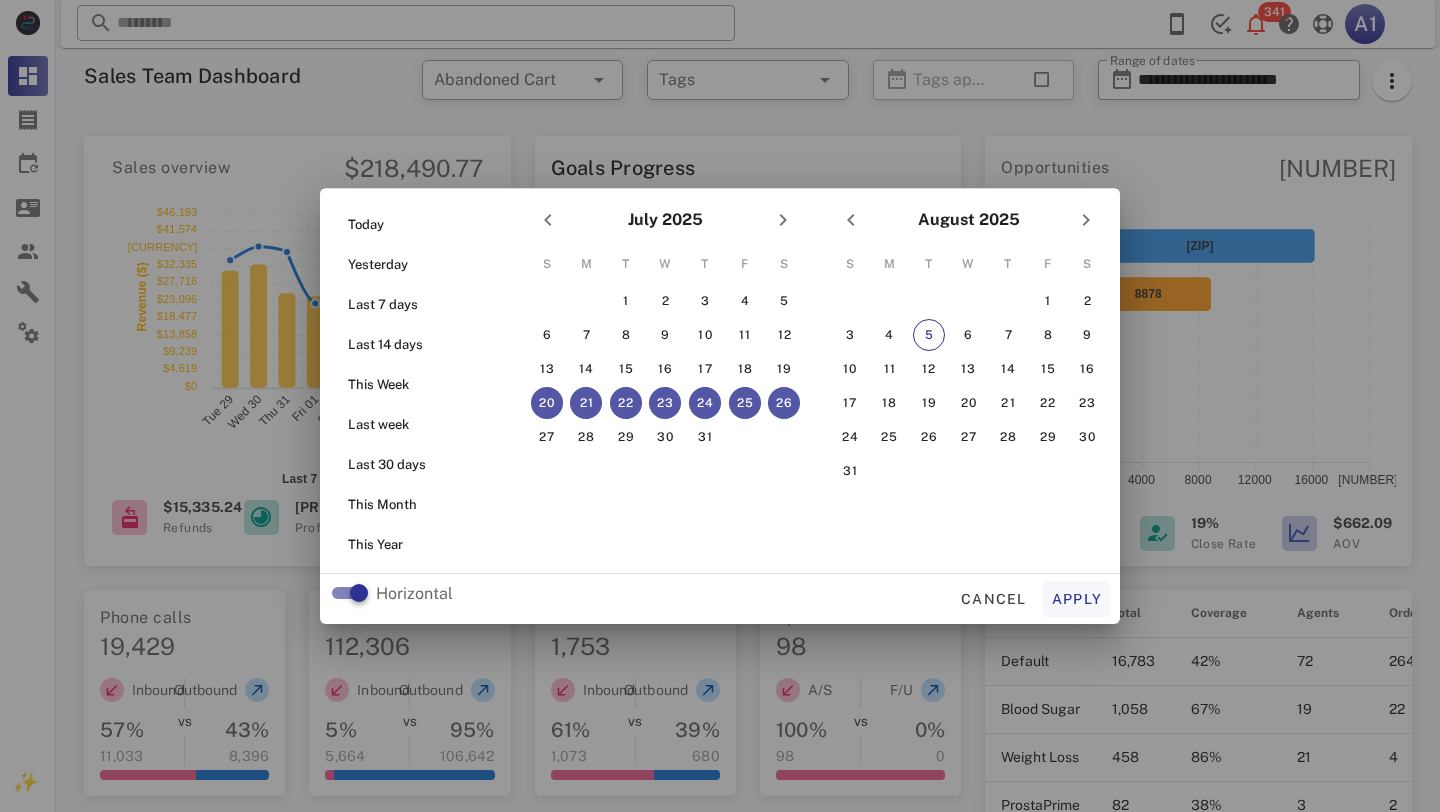 type on "**********" 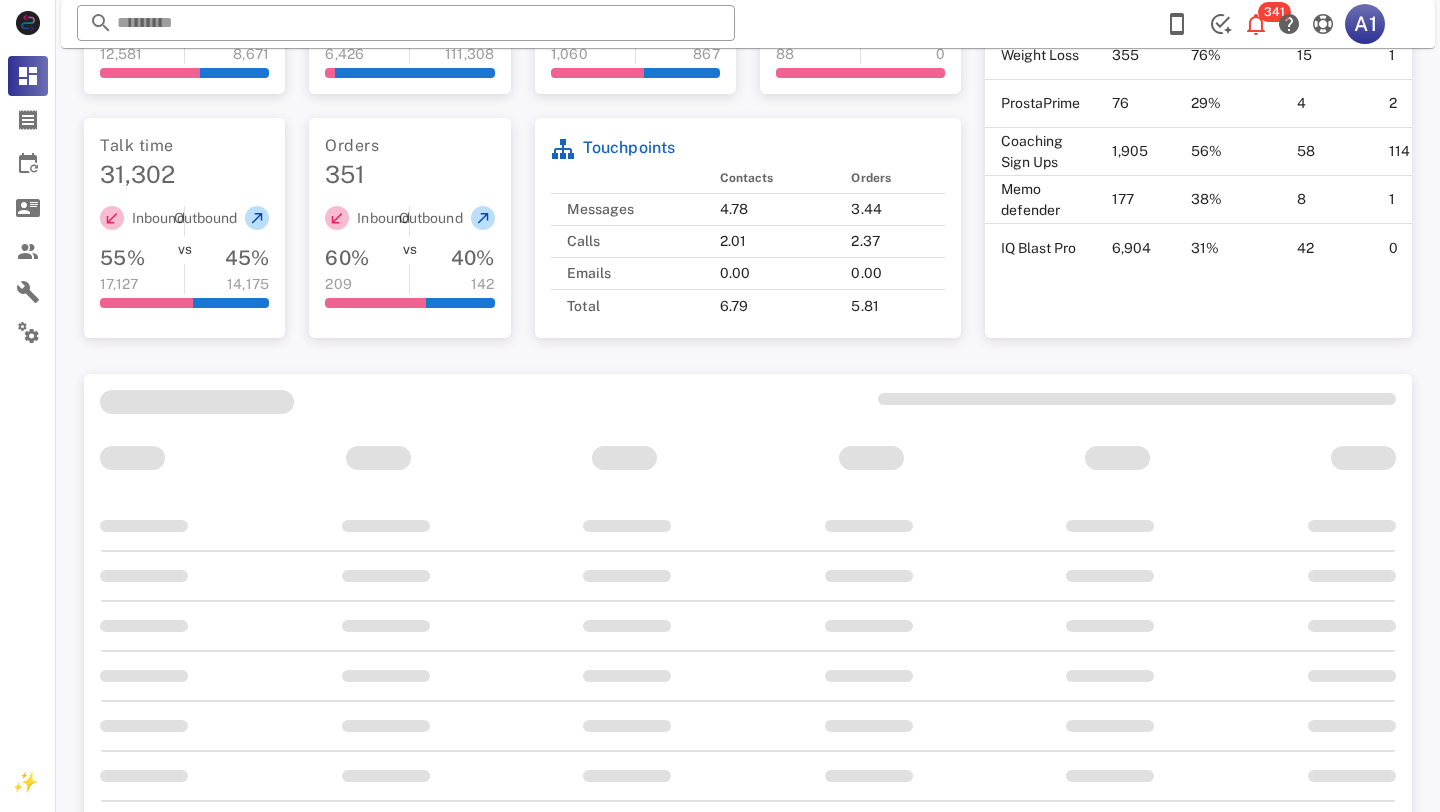 scroll, scrollTop: 748, scrollLeft: 0, axis: vertical 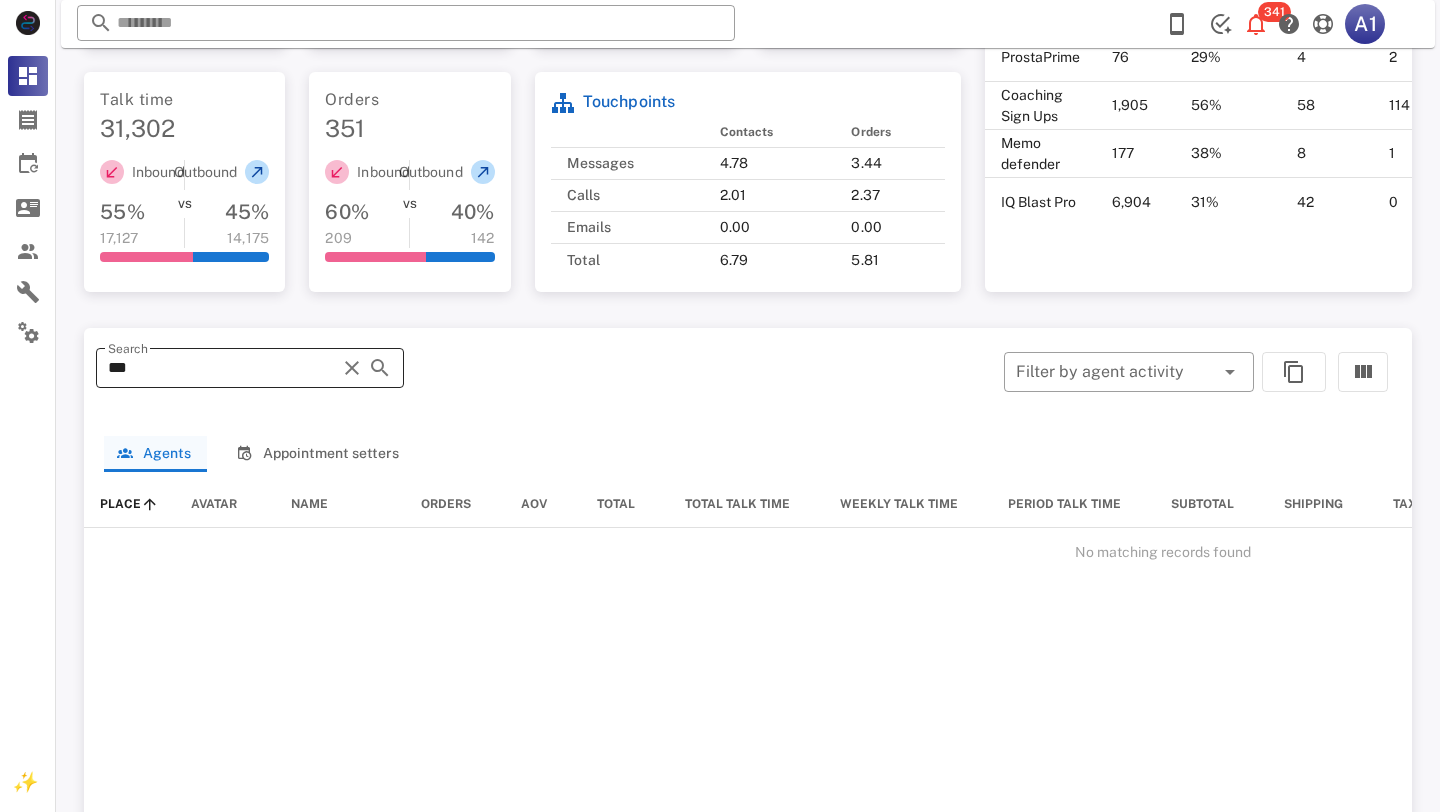 click on "***" at bounding box center (222, 368) 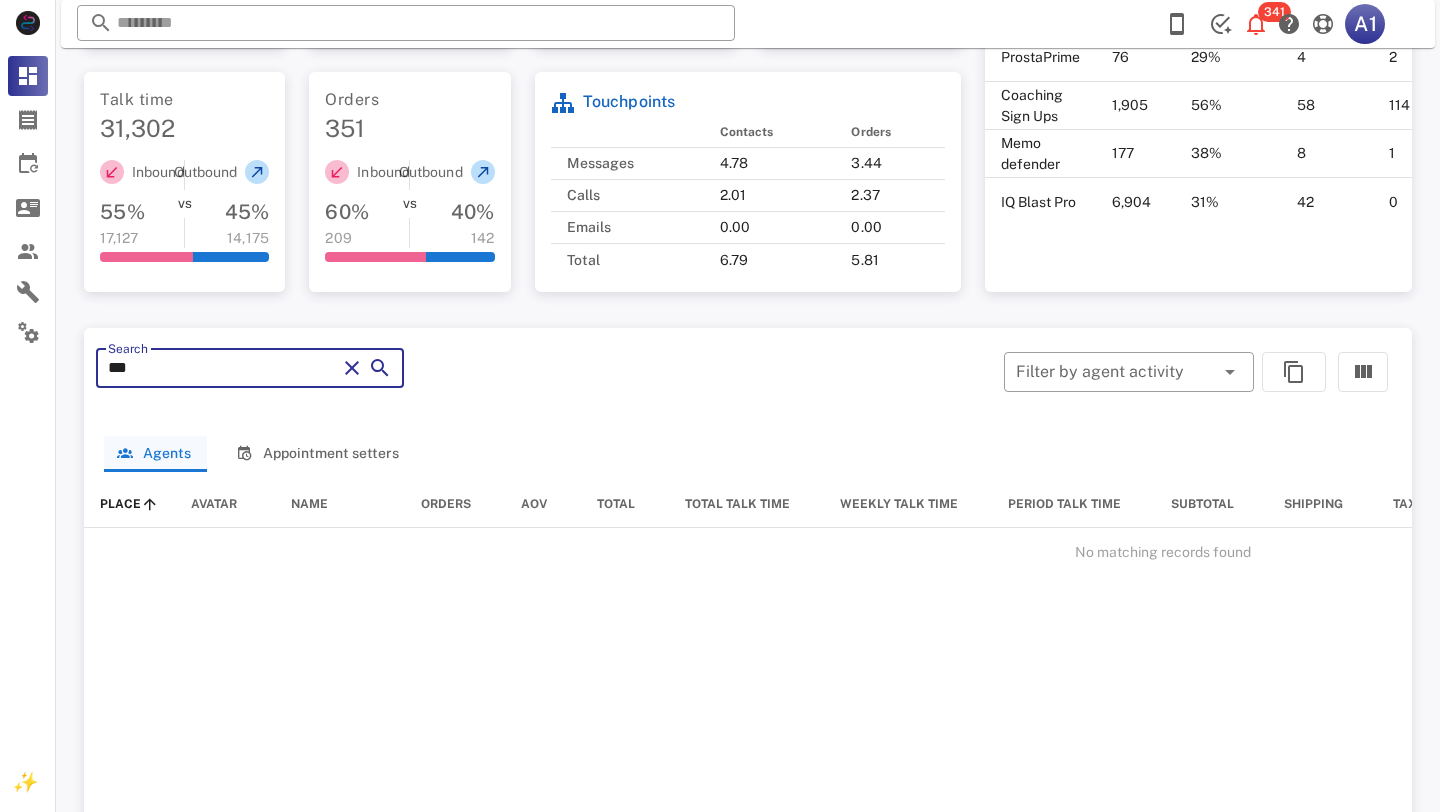click on "***" at bounding box center (222, 368) 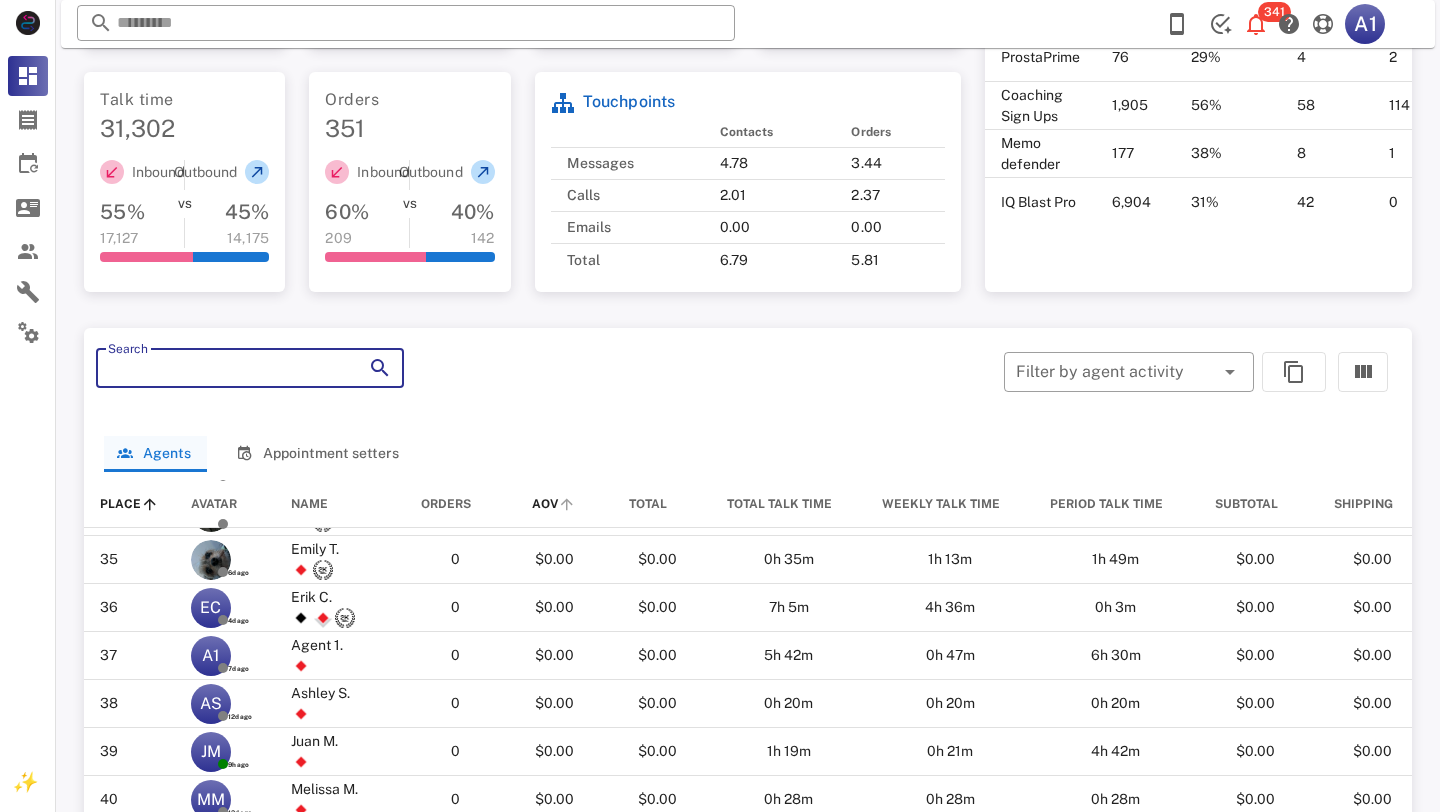 scroll, scrollTop: 2112, scrollLeft: 0, axis: vertical 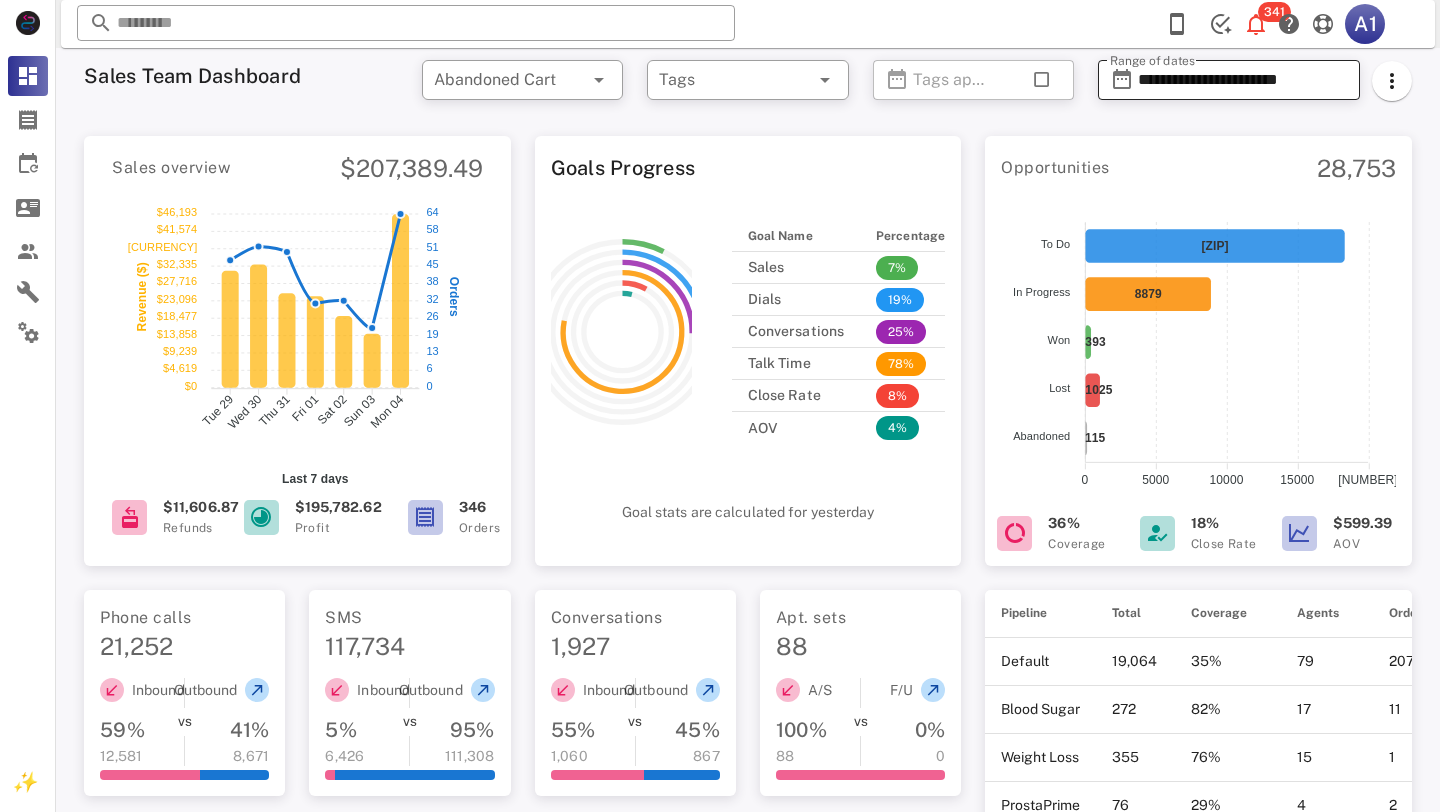 type 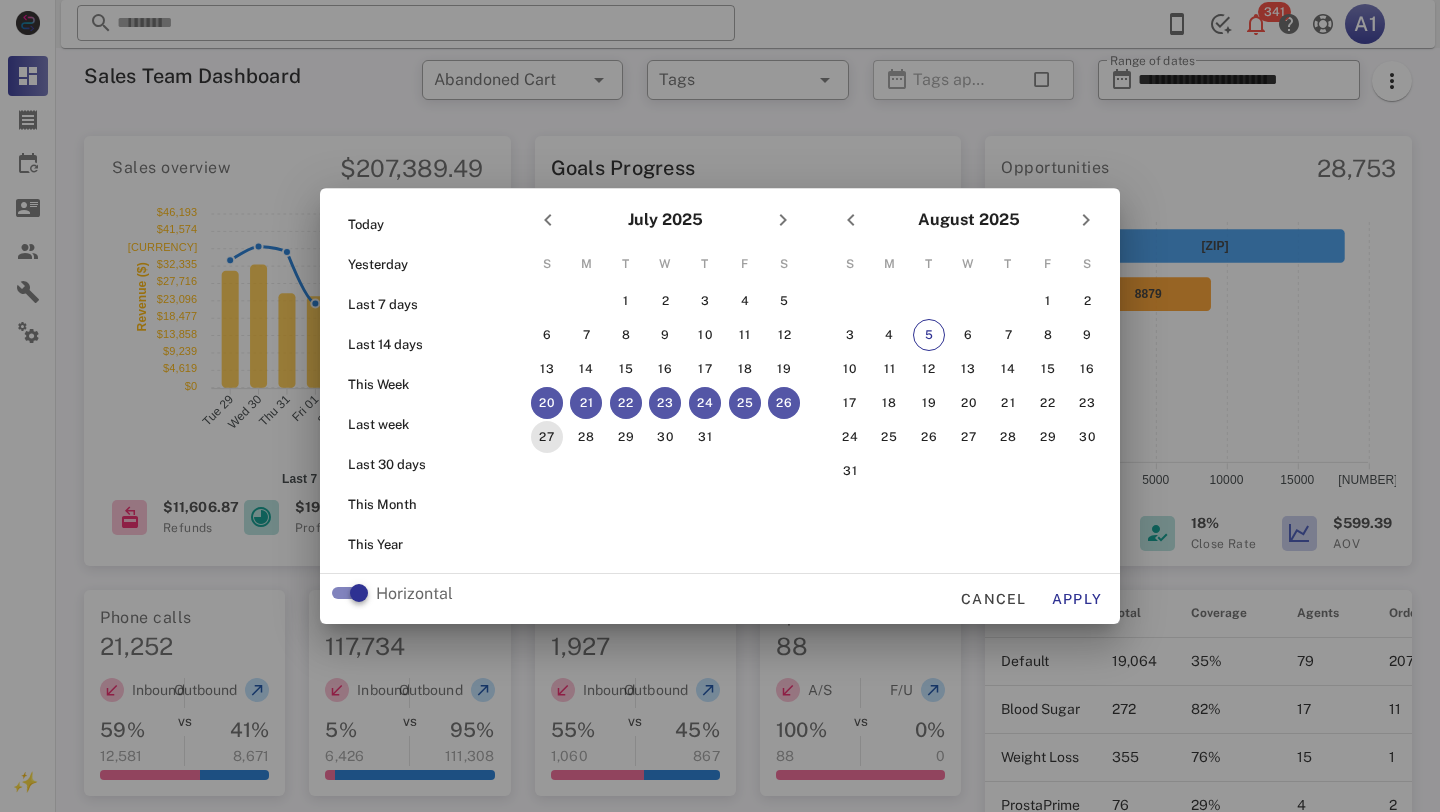 click on "27" at bounding box center (547, 437) 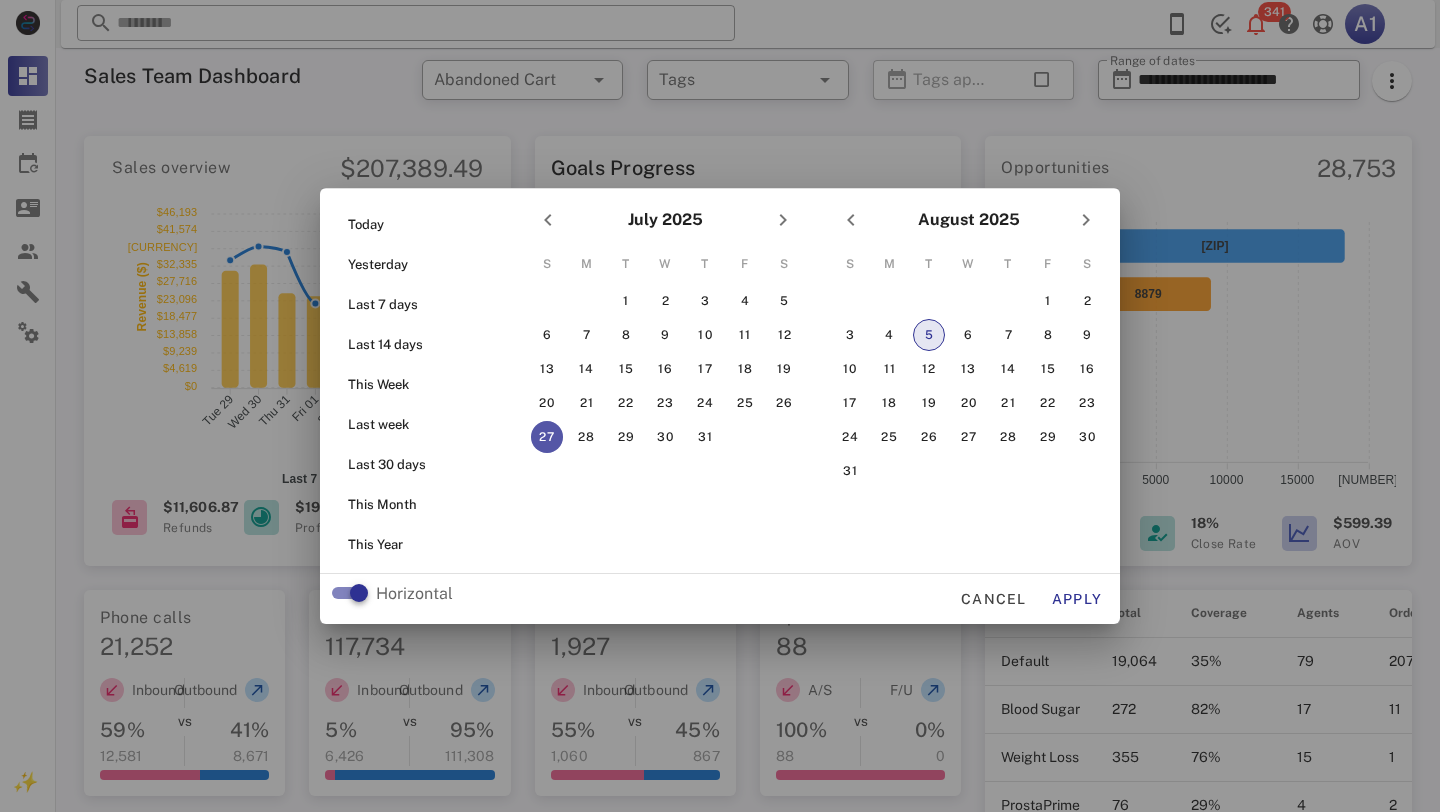 click on "5" at bounding box center [929, 335] 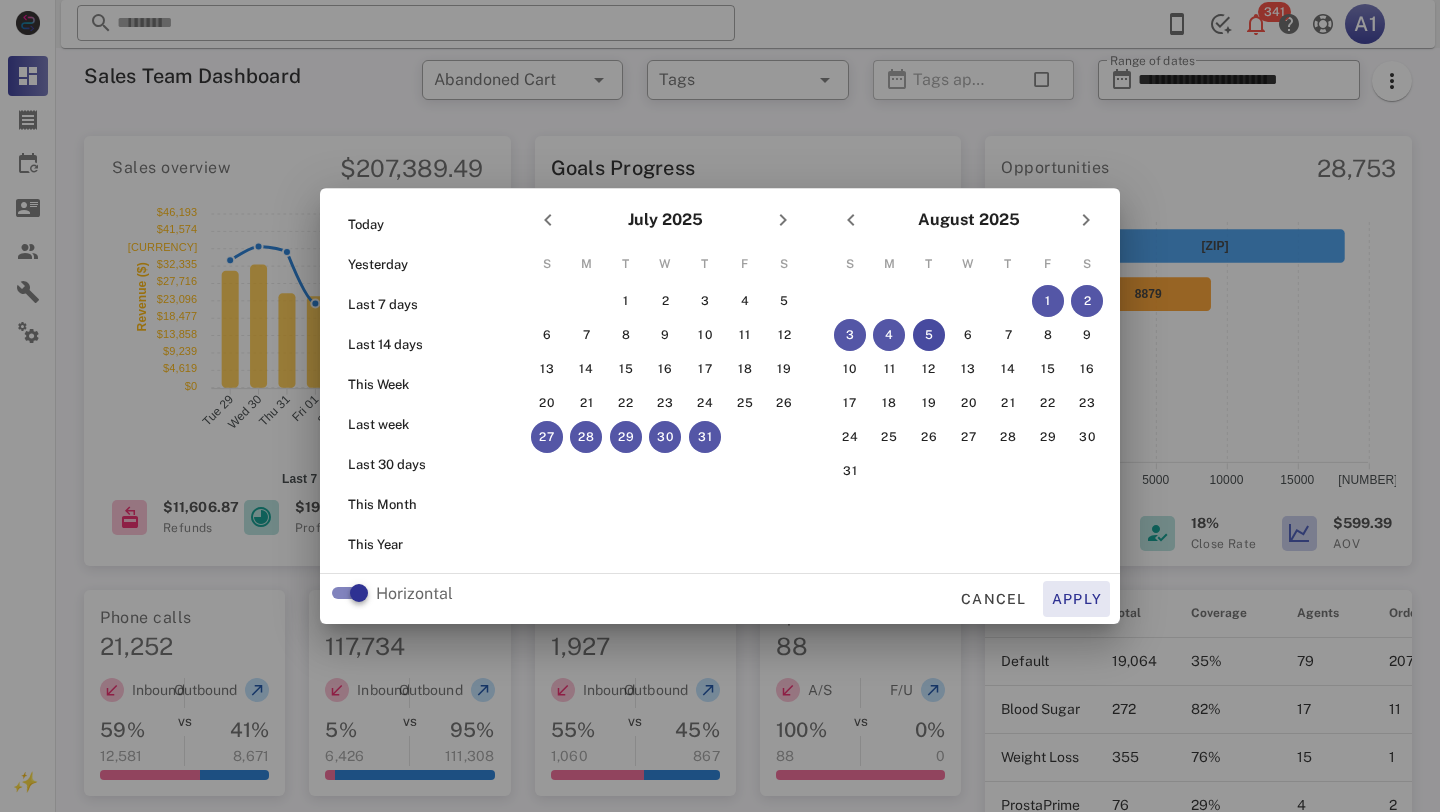 click on "Apply" at bounding box center (1077, 599) 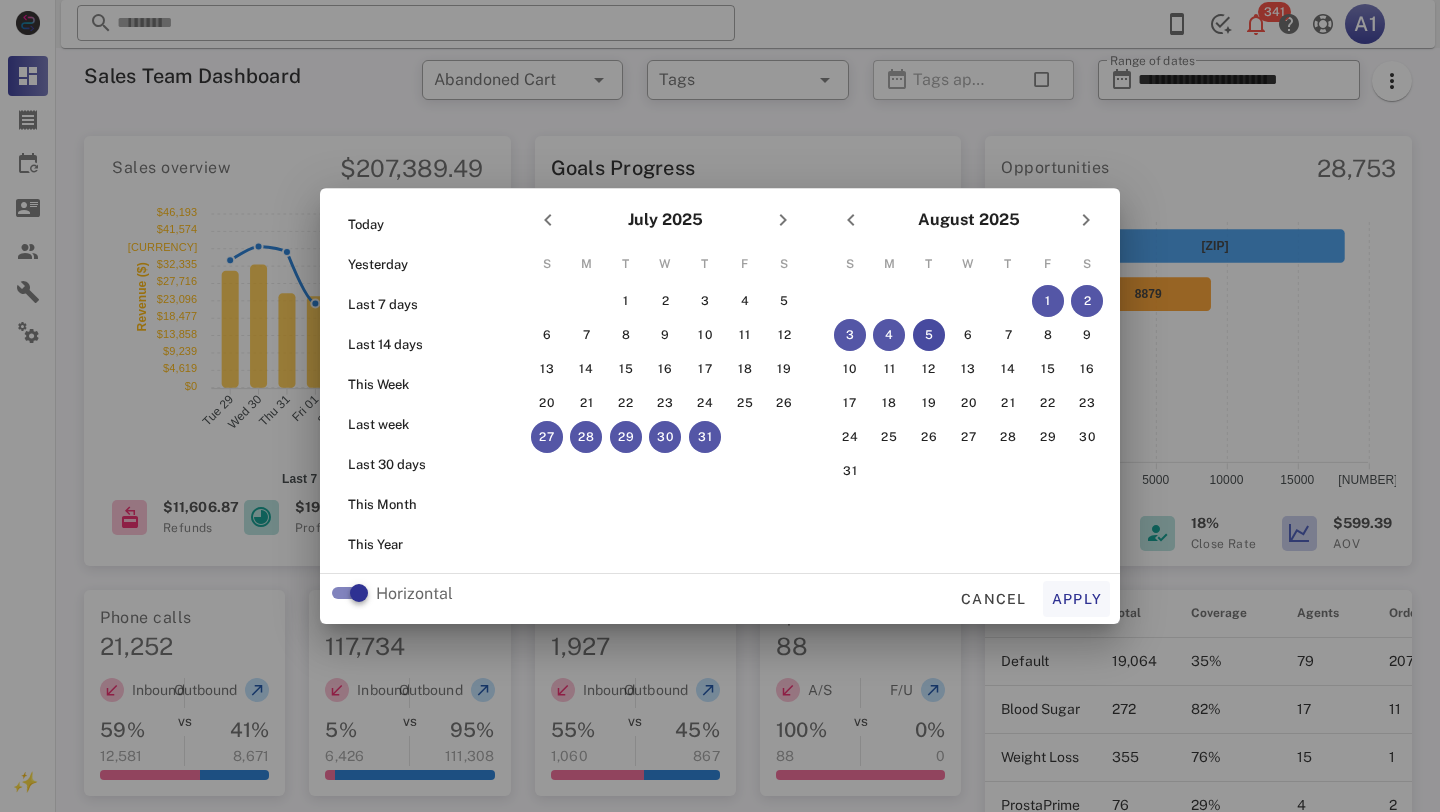 type on "**********" 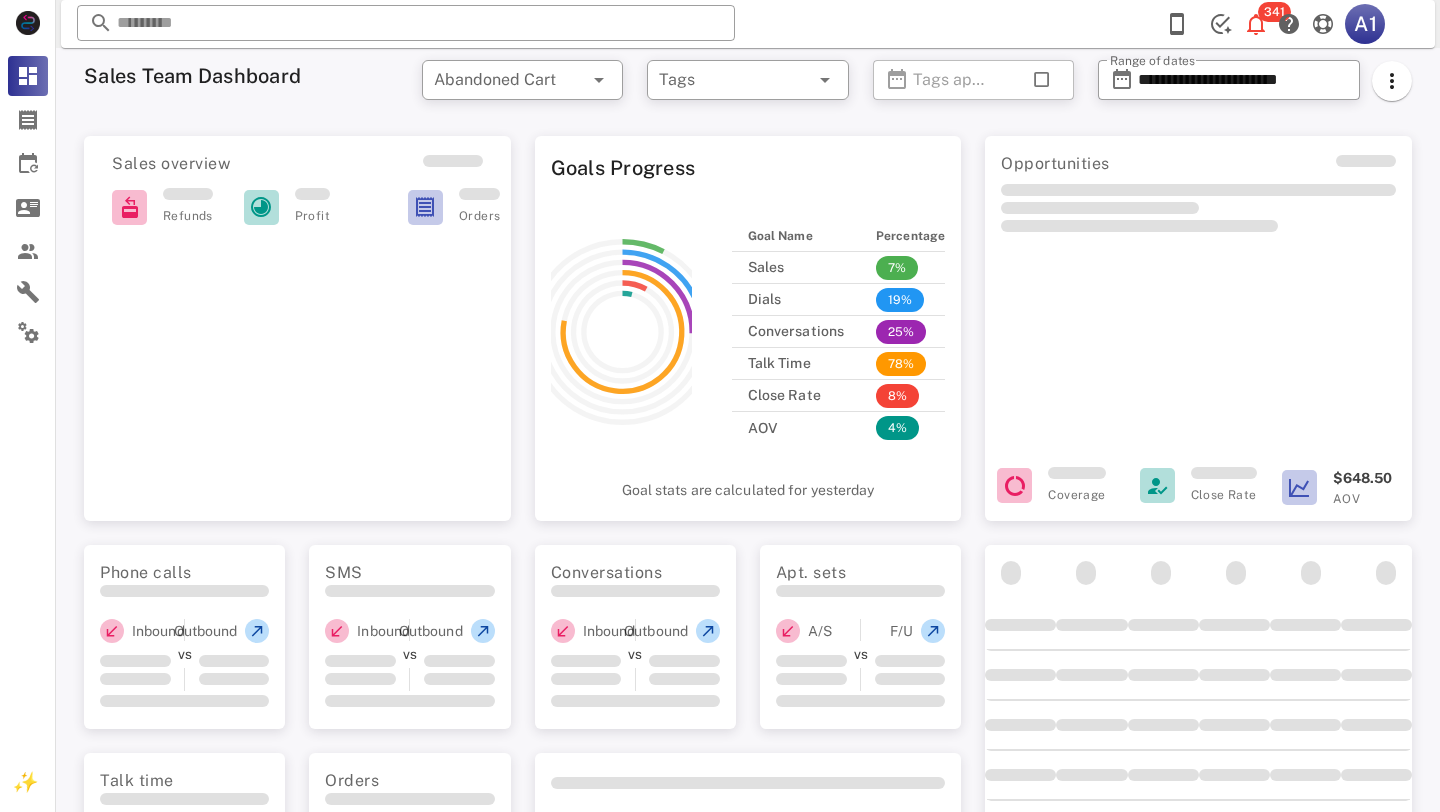 scroll, scrollTop: 576, scrollLeft: 0, axis: vertical 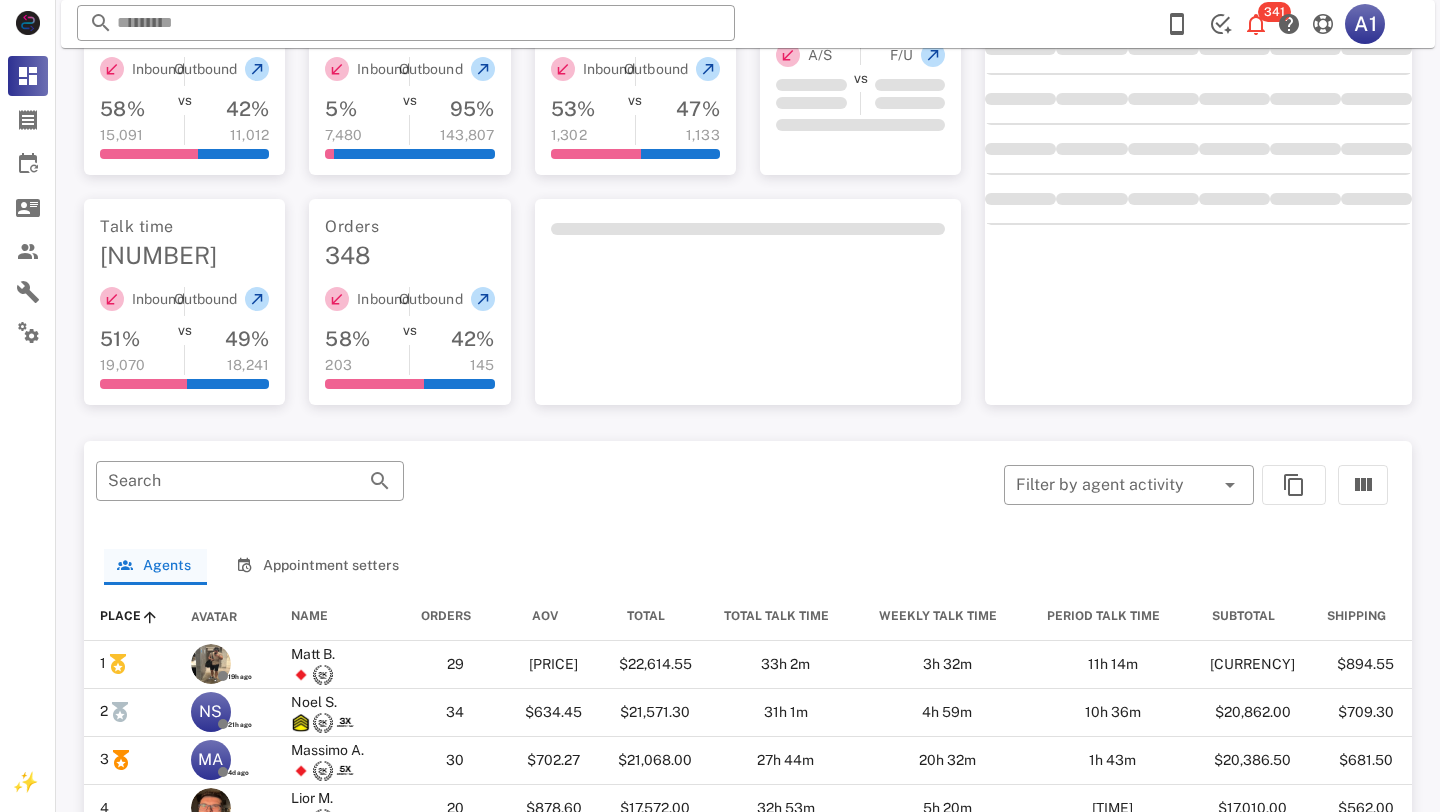 click on "PLACE AVATAR NAME ORDERS AOV TOTAL TOTAL TALK TIME WEEKLY TALK TIME PERIOD TALK TIME SUBTOTAL SHIPPING TAXES REFUNDS %REFUNDS CHARGEBACKS %CHARGEBACKS SALES GOAL ACTIONS  1  19h ago  [FIRST] [MIDDLE]   29   $779.81   $22,614.55  33h 2m 3h 32m 11h 14m  $21,720.00   $894.55   $0.00   $0.00   0%   $859.90   4%   $0   2  21h ago NS  [FIRST] [MIDDLE]   34   $634.45   $21,571.30  31h 1m 4h 59m 10h 36m  $20,862.00   $709.30   $0.00   $0.00   0%   $3,213.70   15%   $7,000   3  4d ago MA  [FIRST] [MIDDLE]   30   $702.27   $21,068.00  27h 44m 20h 32m 1h 43m  $20,386.50   $681.50   $0.00   $0.00   0%   $3,228.00   15%   $0   4  9h ago  [FIRST] [MIDDLE]   20   $878.60   $17,572.00  32h 53m 5h 20m 11h 33m  $17,010.00   $562.00   $0.00   $0.00   0%   $0.00   0%   $0   5  9h ago  [FIRST] [MIDDLE]   35   $439.35   $15,377.25  46h 34m 8h 34m 19h 22m  $14,761.00   $616.25   $0.00   $0.00   0%   $0.00   0%   $500   6  10h agoLJ  [FIRST] [MIDDLE]   16   $940.39   $15,046.20  12h 46m 5h 13m 9h 30m  $0.00" at bounding box center (748, 810) 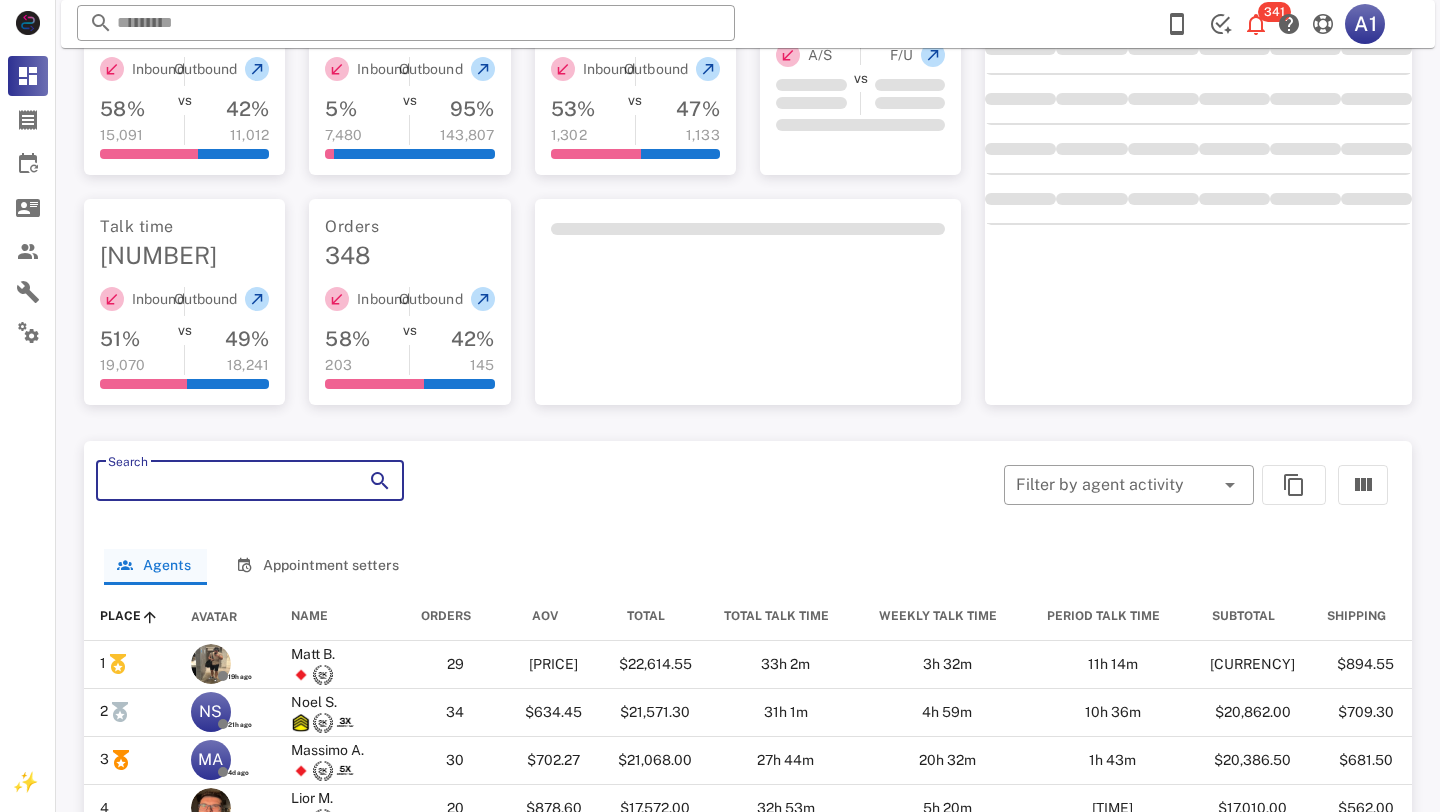click on "Search" at bounding box center (222, 481) 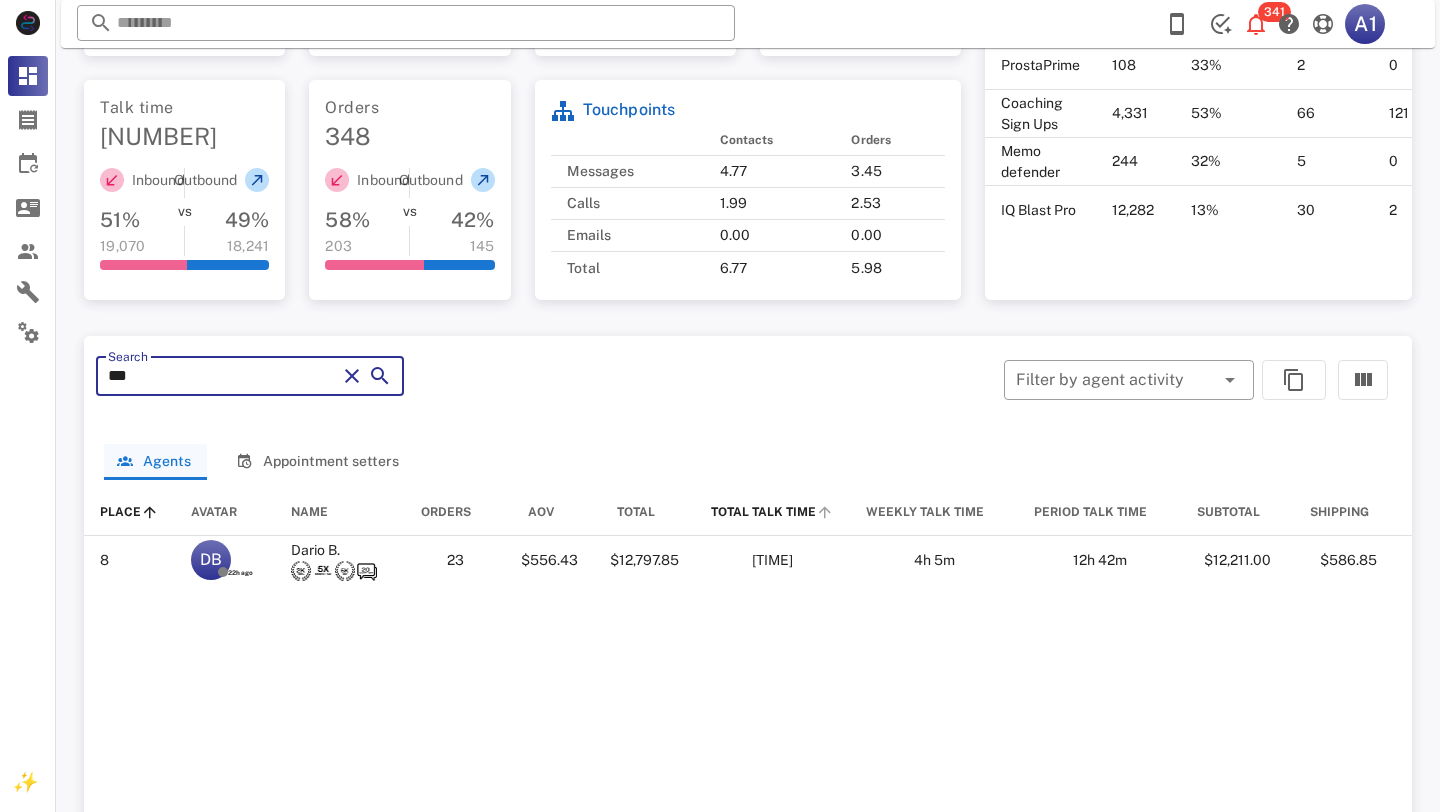 scroll, scrollTop: 742, scrollLeft: 0, axis: vertical 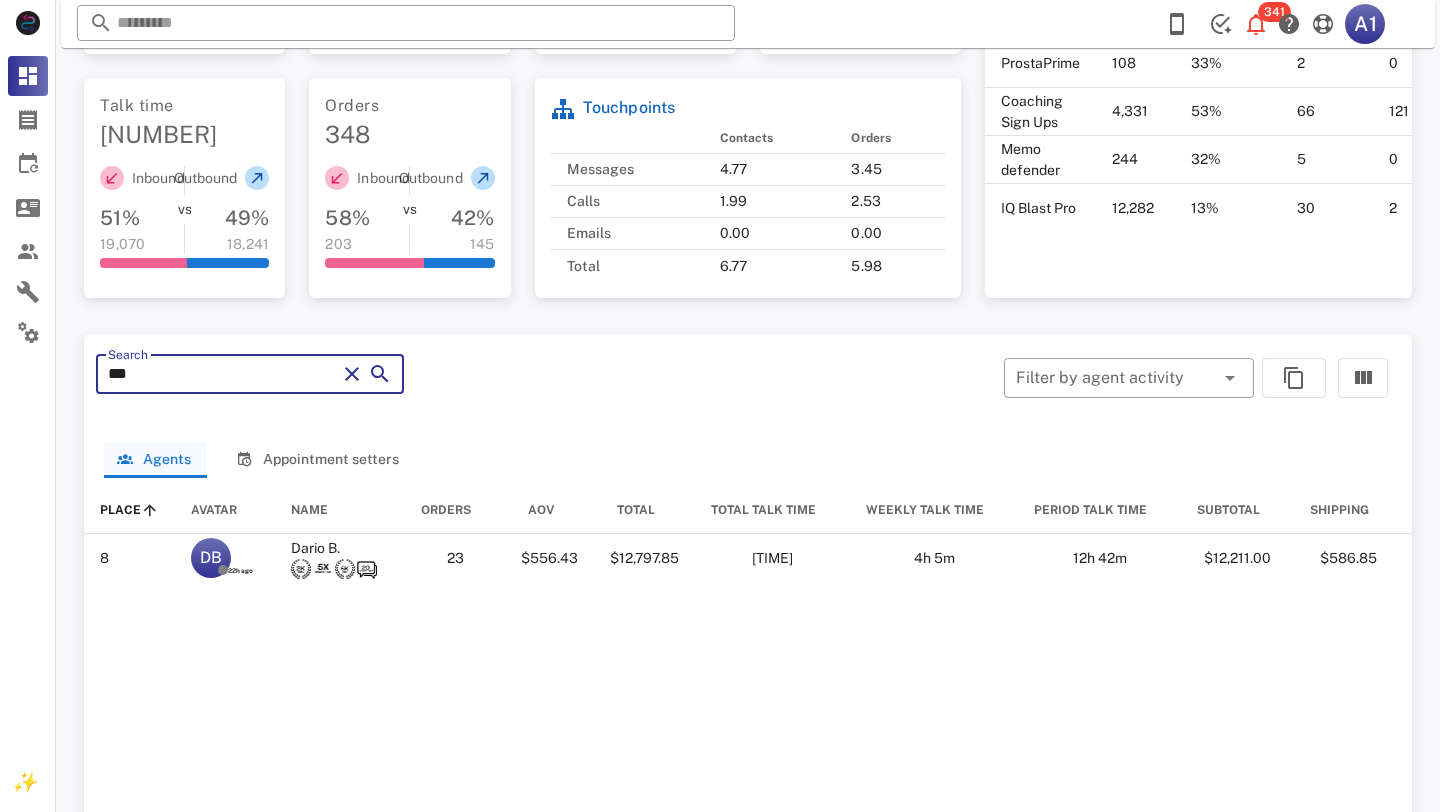 click on "***" at bounding box center [222, 374] 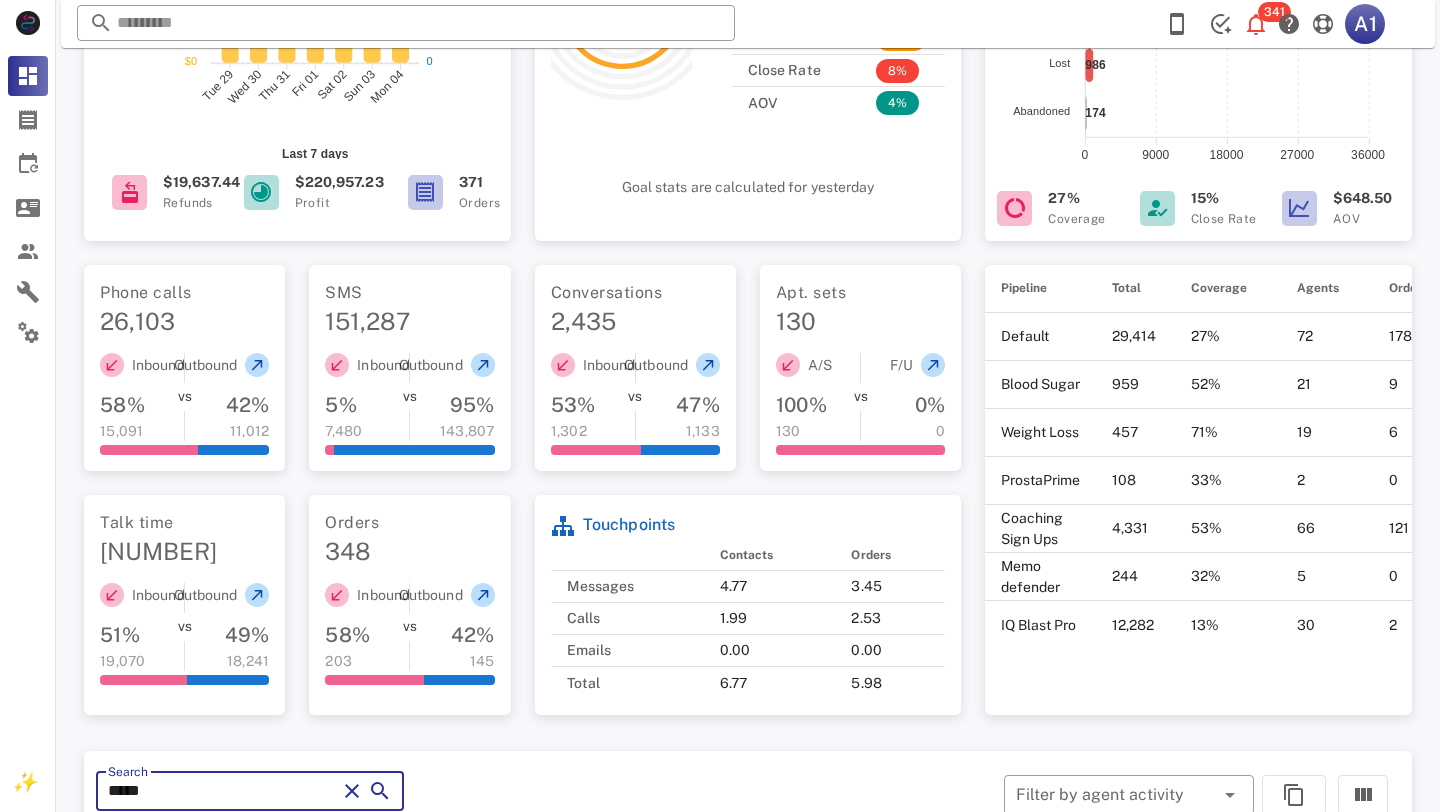 scroll, scrollTop: 0, scrollLeft: 0, axis: both 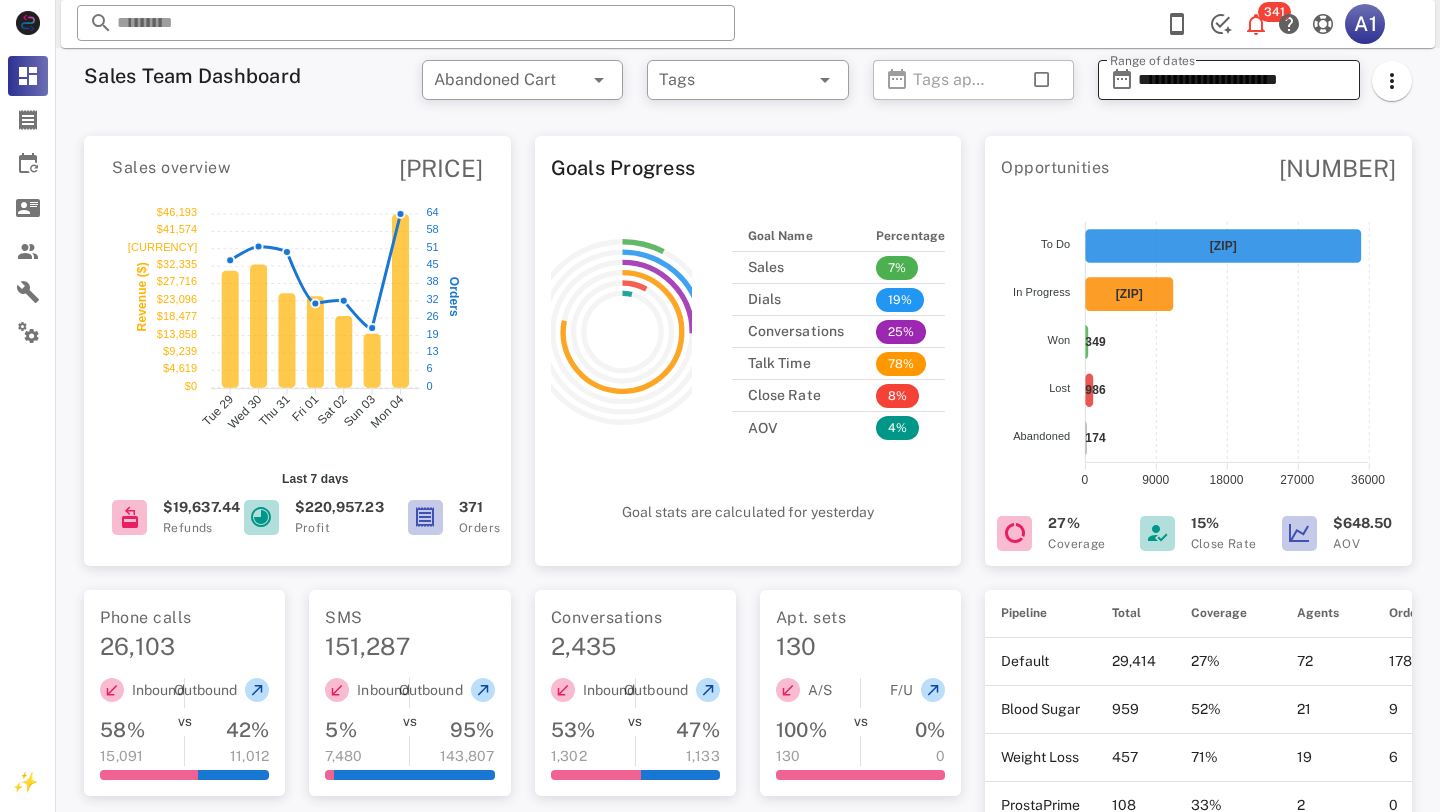 type on "*****" 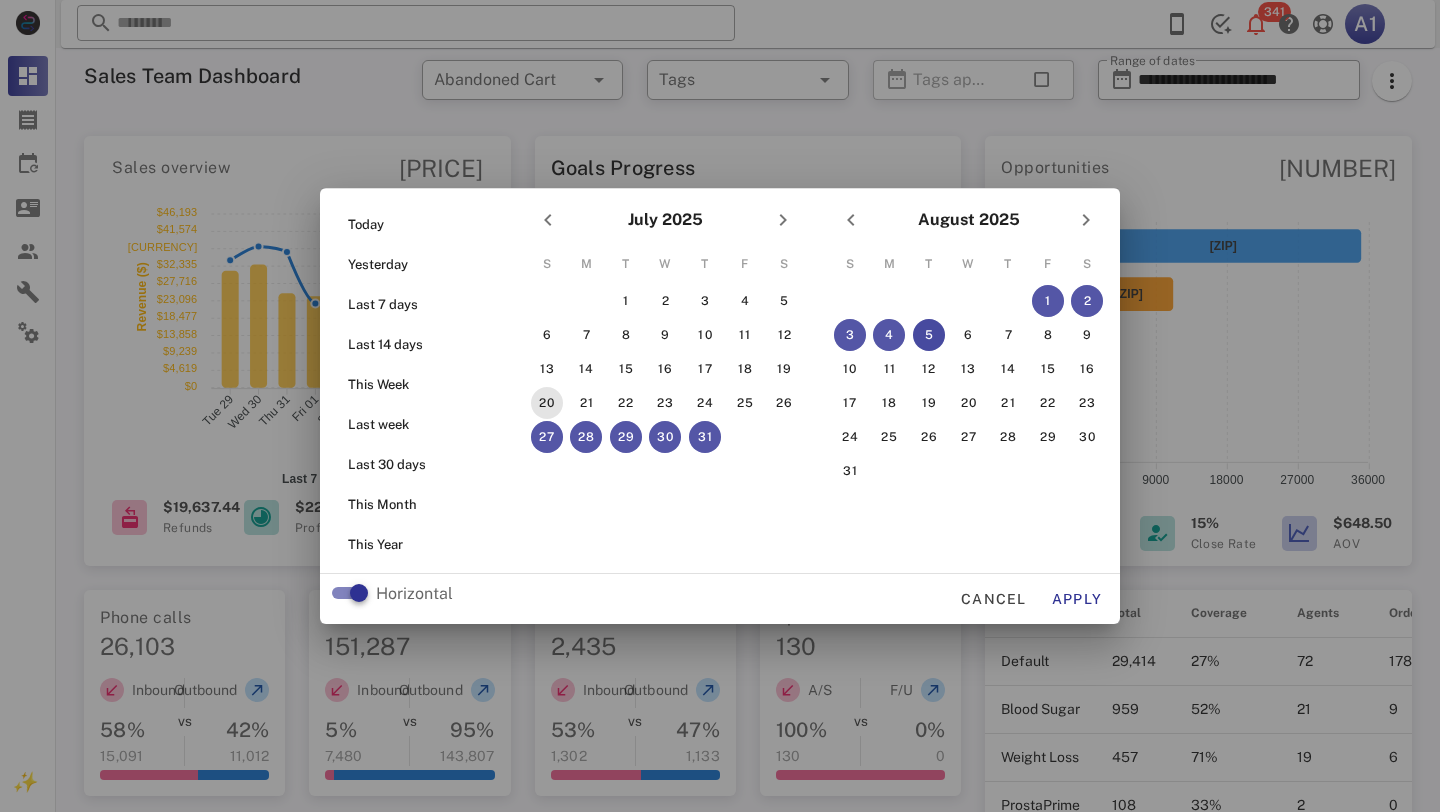 click on "20" at bounding box center (547, 403) 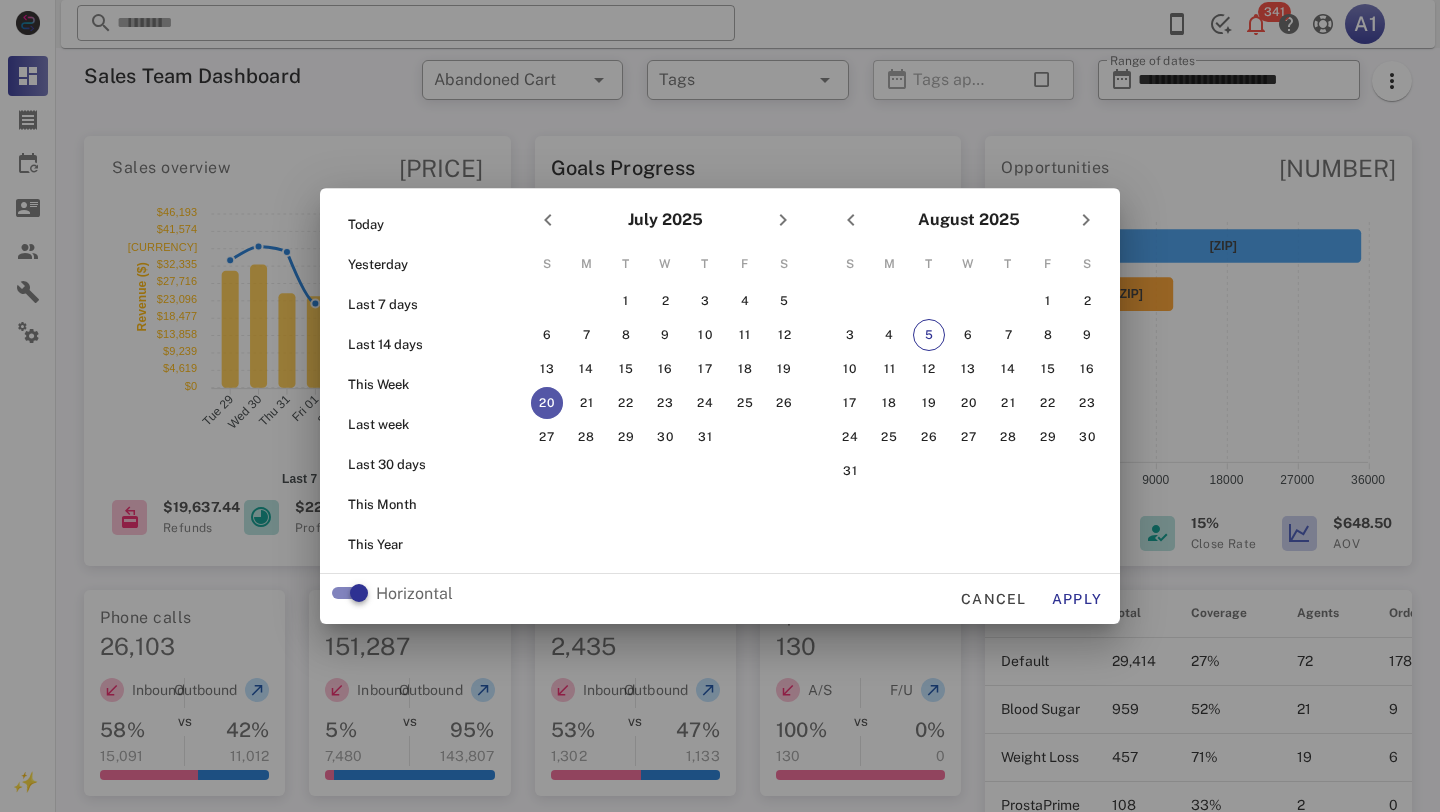 click on "31" at bounding box center [705, 437] 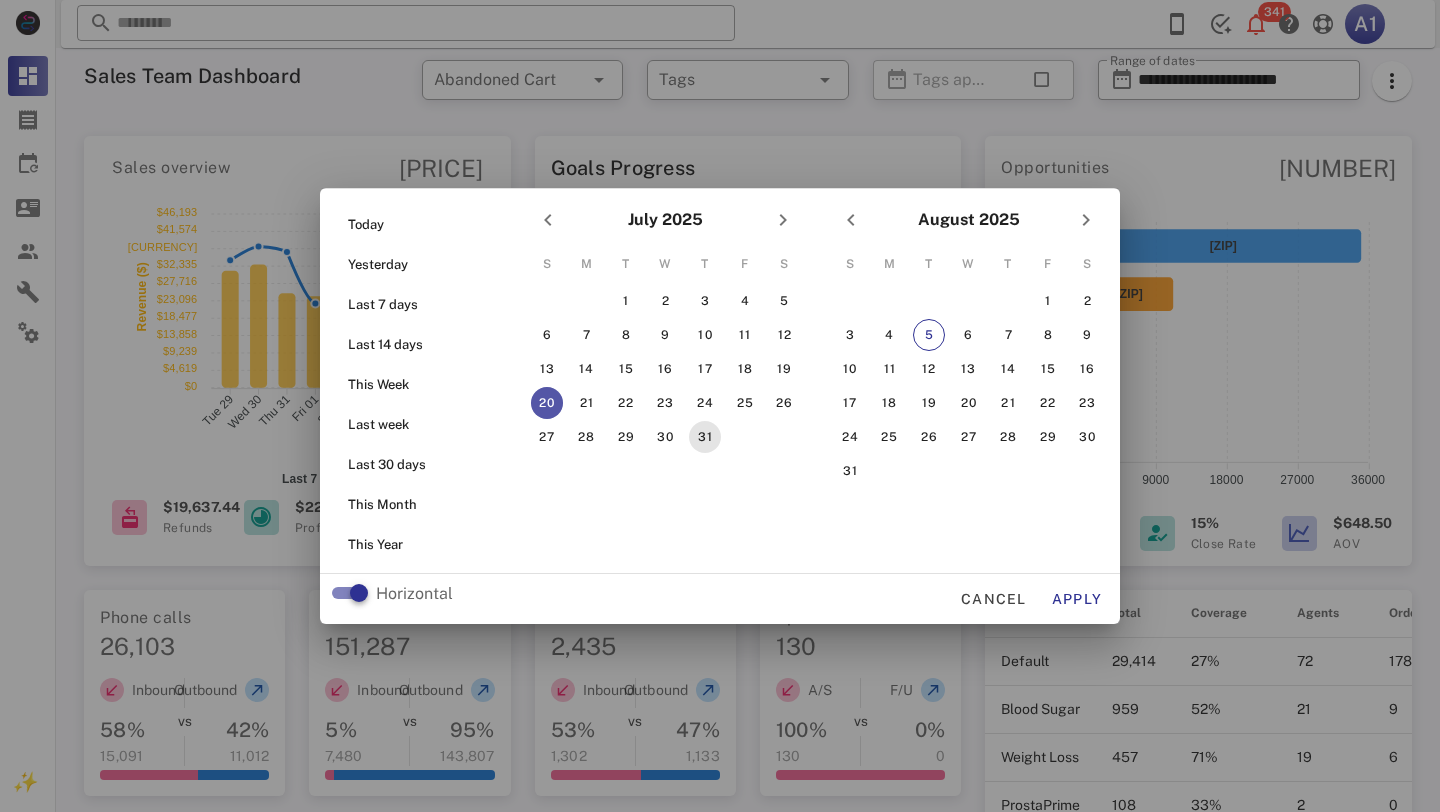 click on "31" at bounding box center (705, 437) 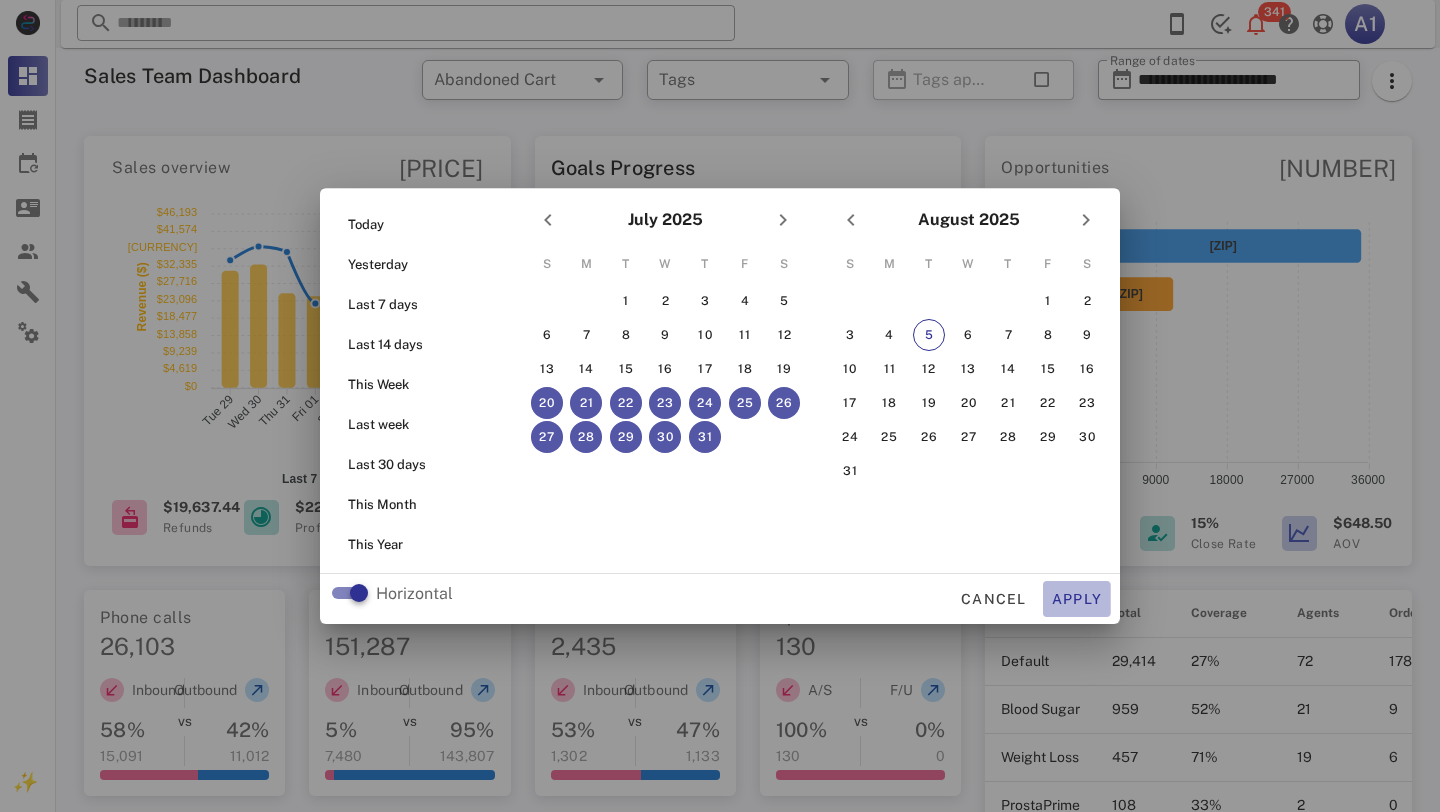 click on "Apply" at bounding box center (1077, 599) 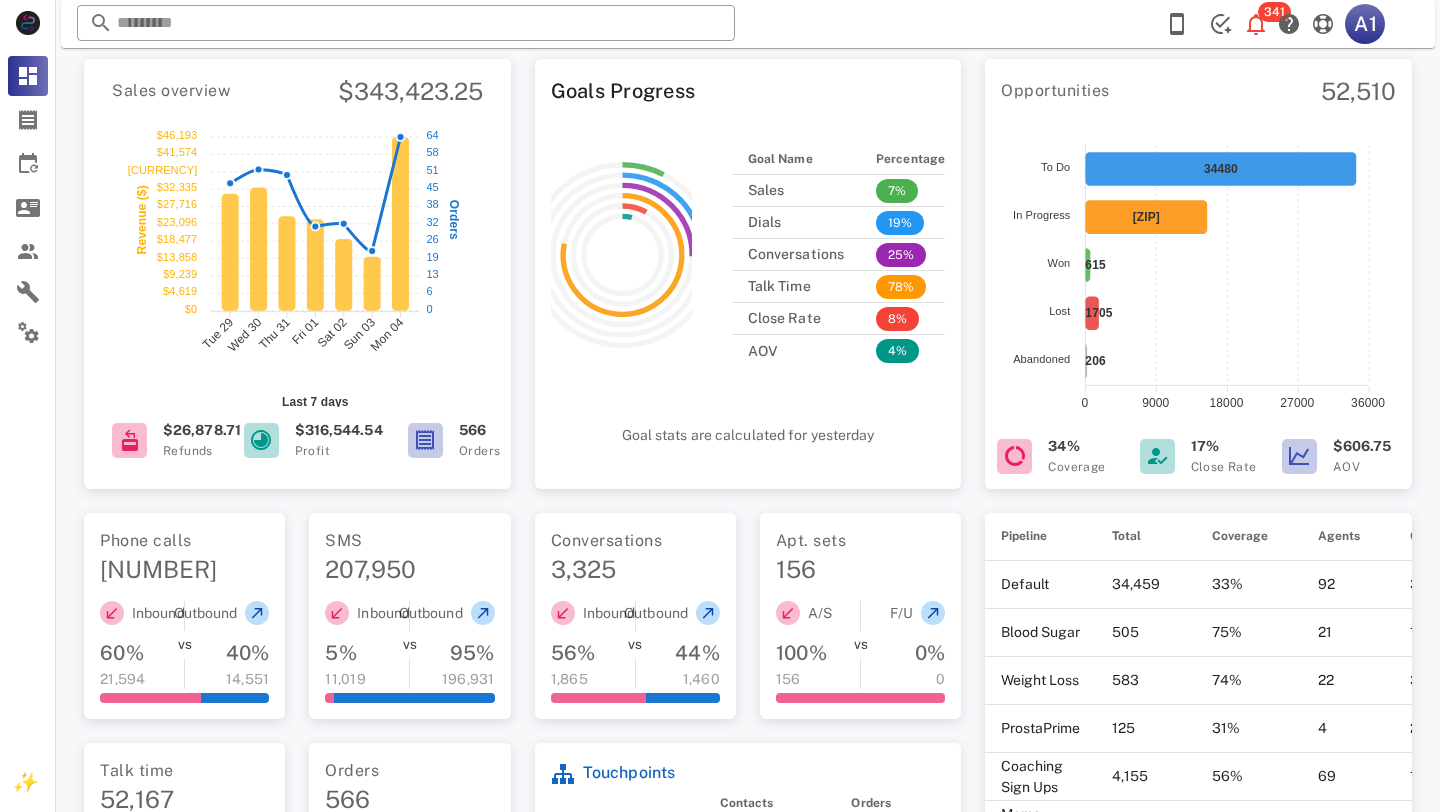 scroll, scrollTop: 0, scrollLeft: 0, axis: both 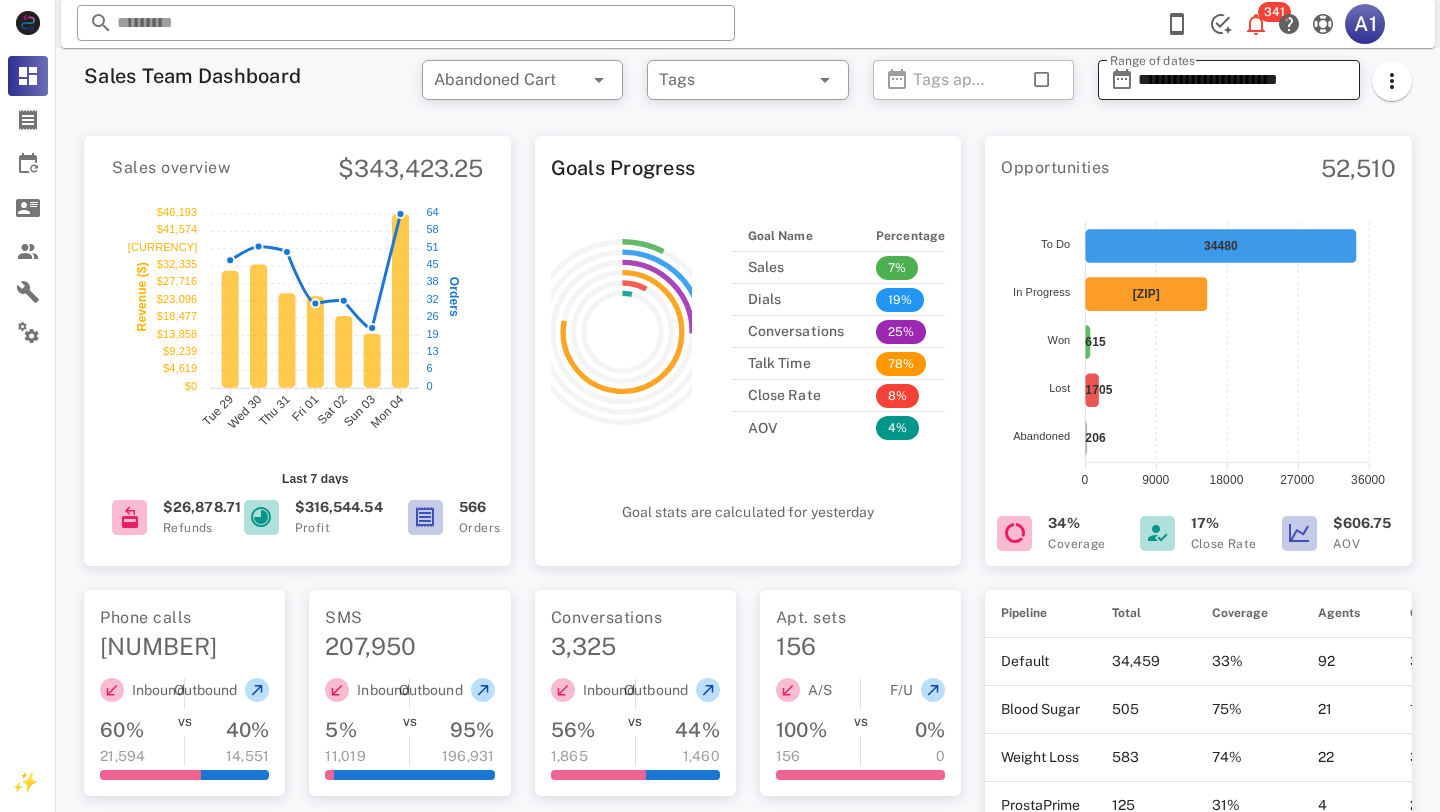 click on "**********" at bounding box center (1243, 80) 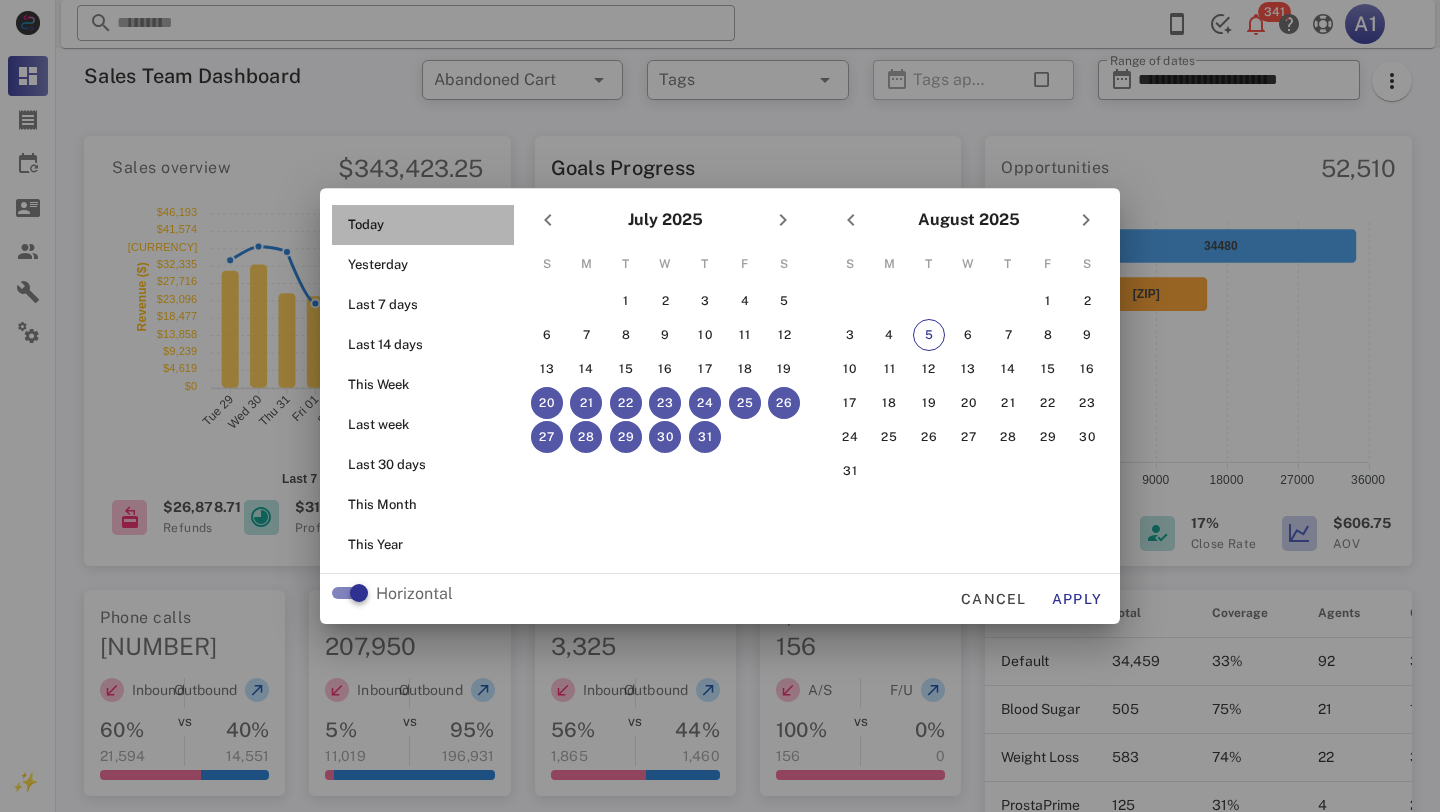 click on "Today" at bounding box center (429, 225) 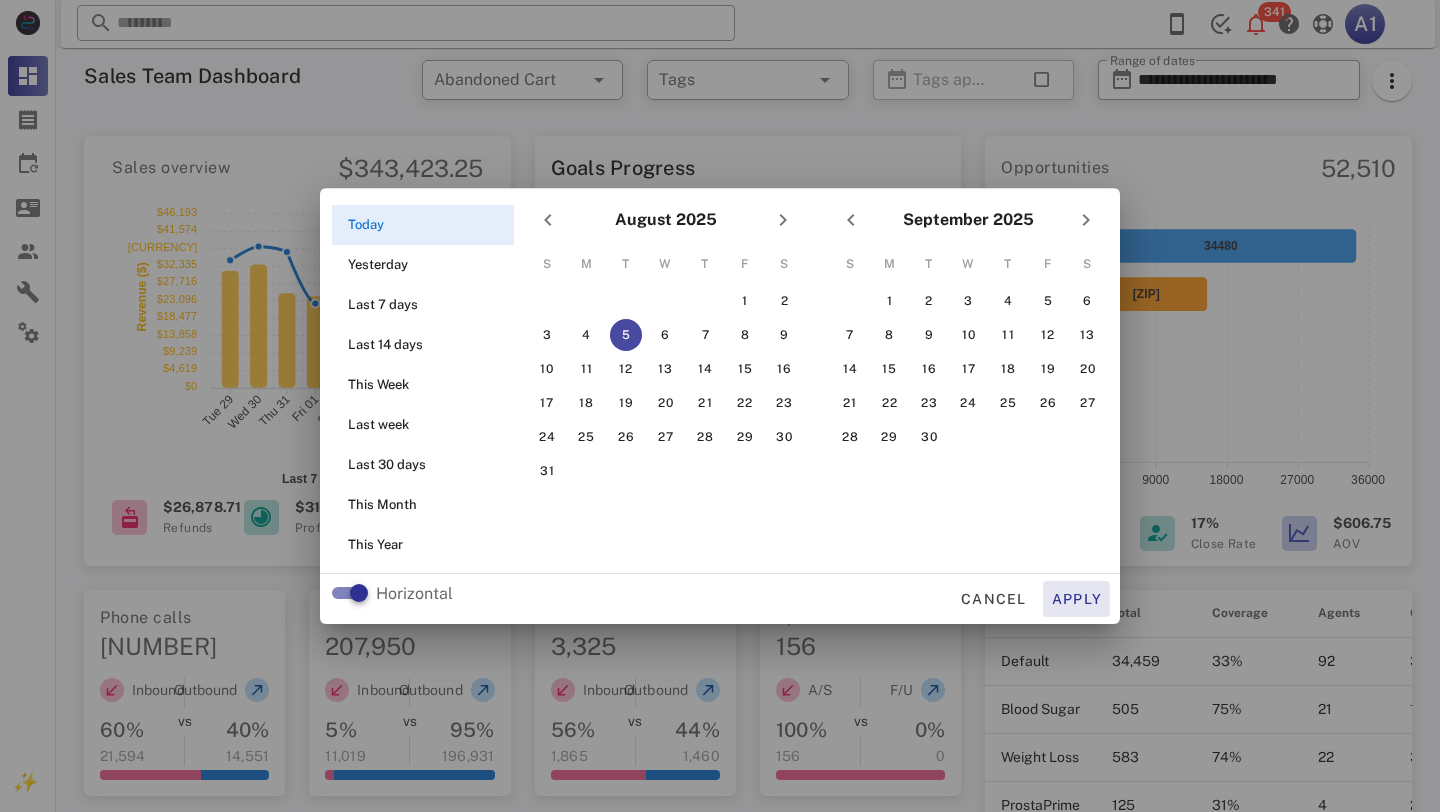 click on "Apply" at bounding box center [1077, 599] 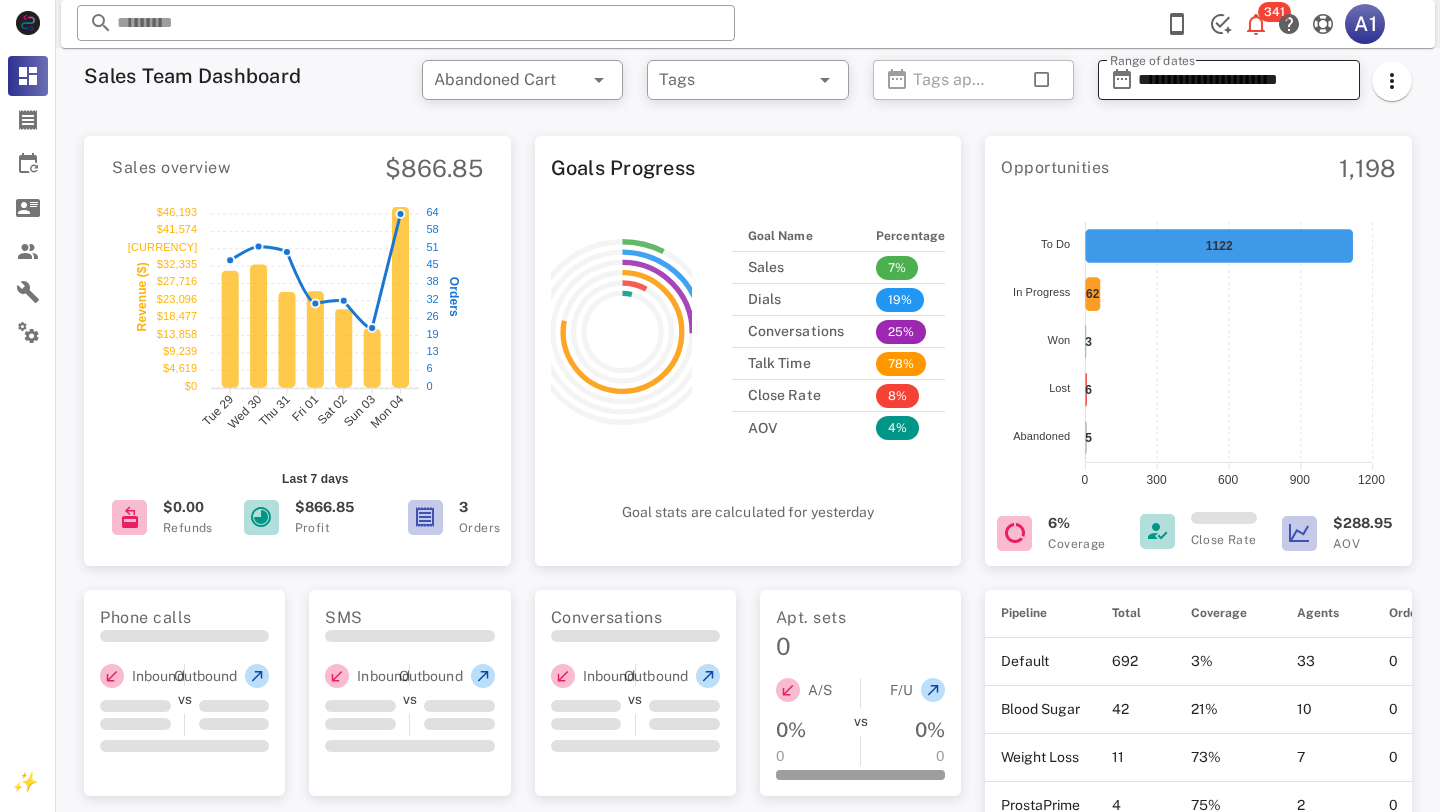 click on "**********" at bounding box center (1243, 80) 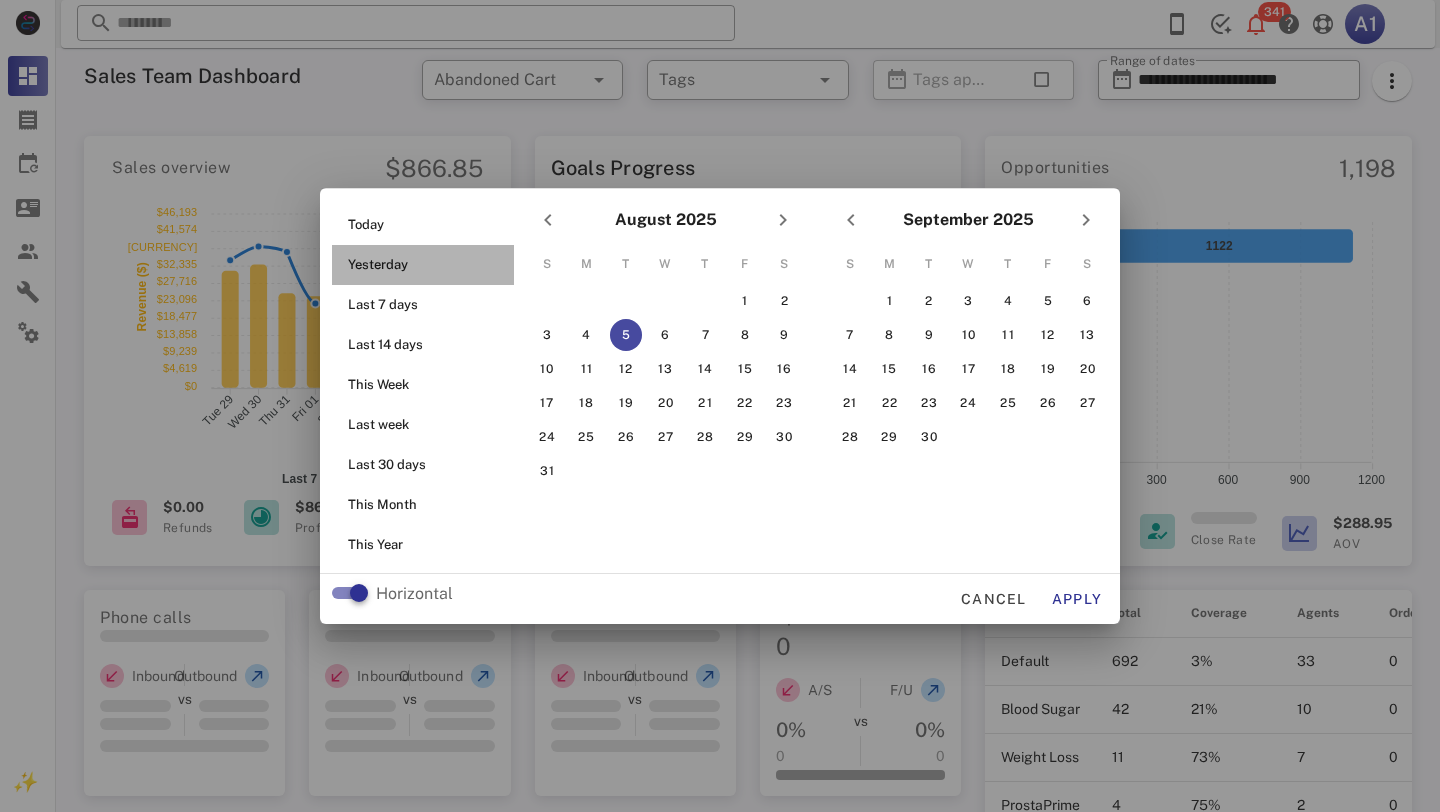 click on "Yesterday" at bounding box center (429, 265) 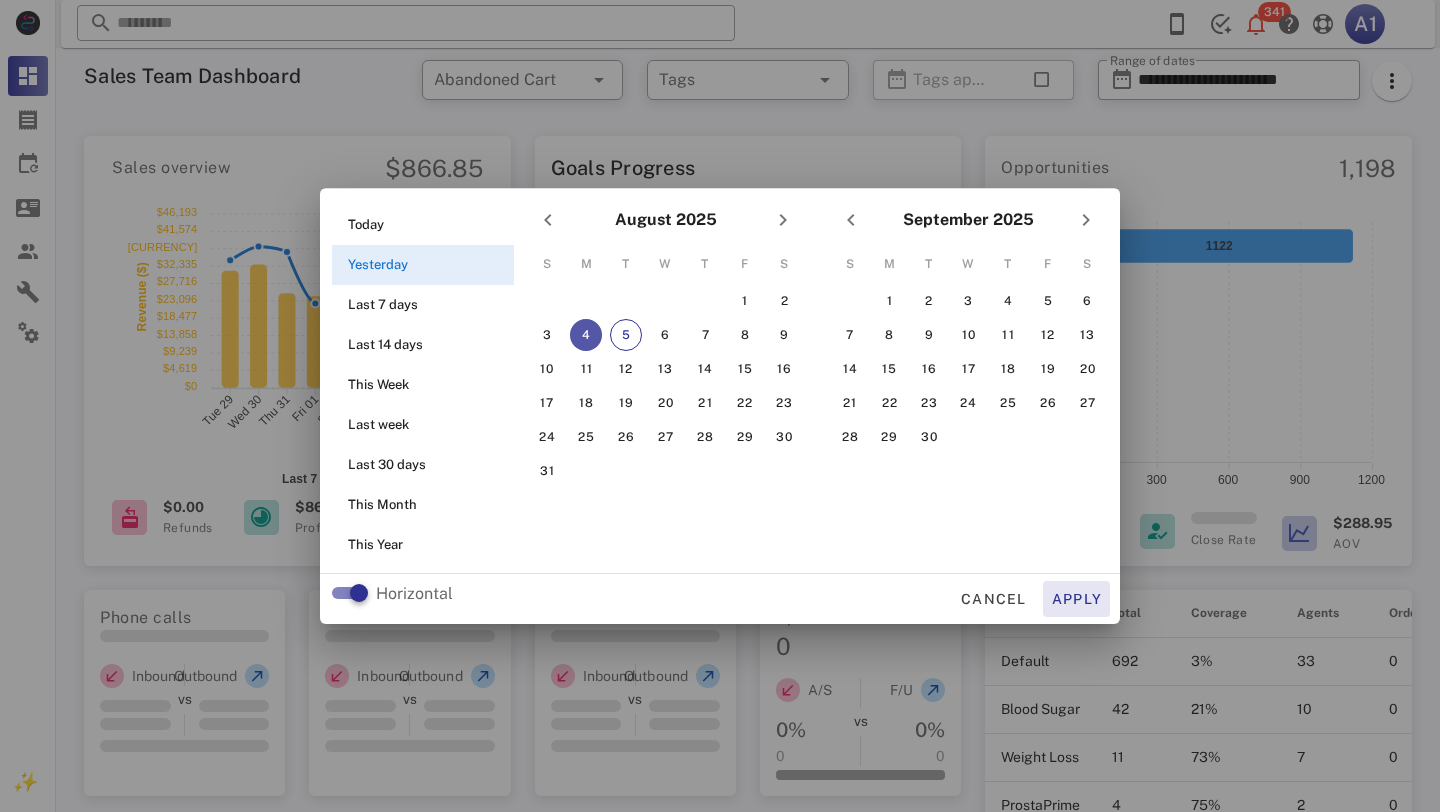 click on "Apply" at bounding box center (1077, 599) 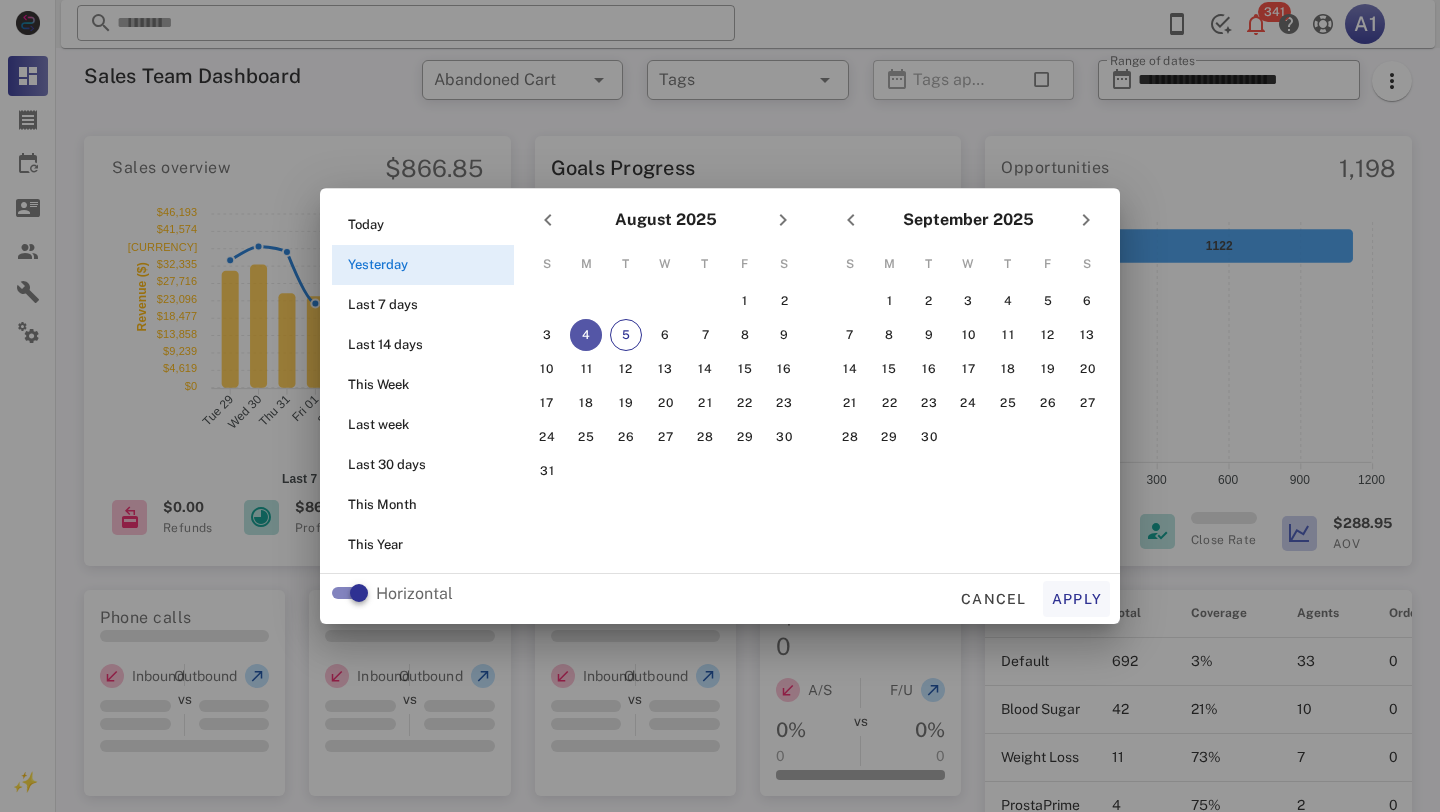 type on "**********" 